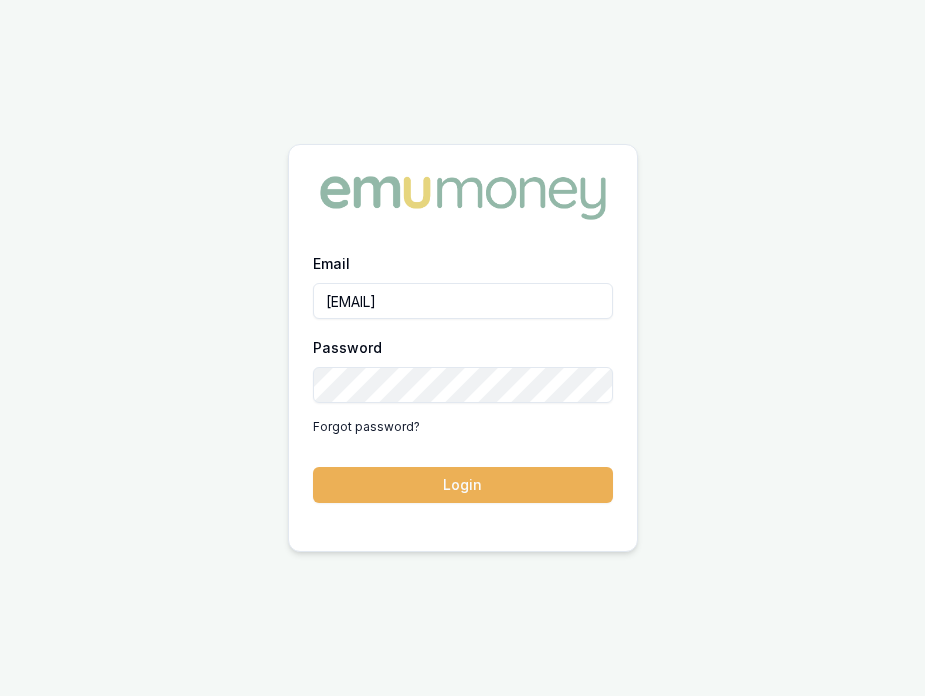 scroll, scrollTop: 0, scrollLeft: 0, axis: both 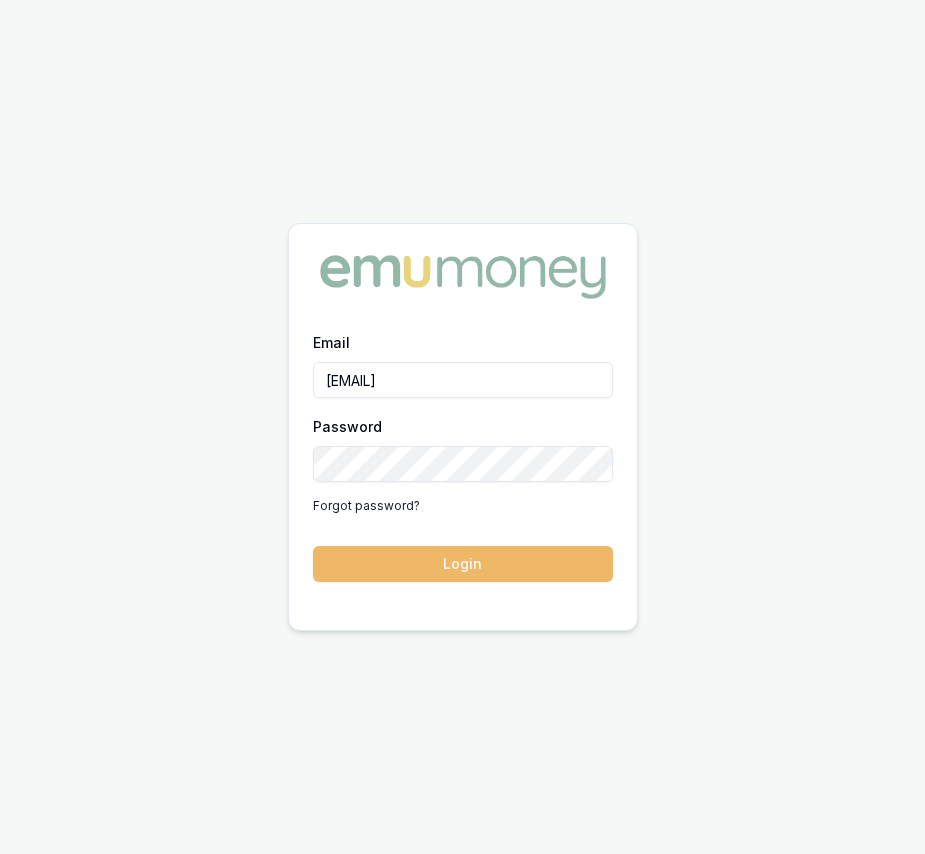 click on "Login" at bounding box center [463, 564] 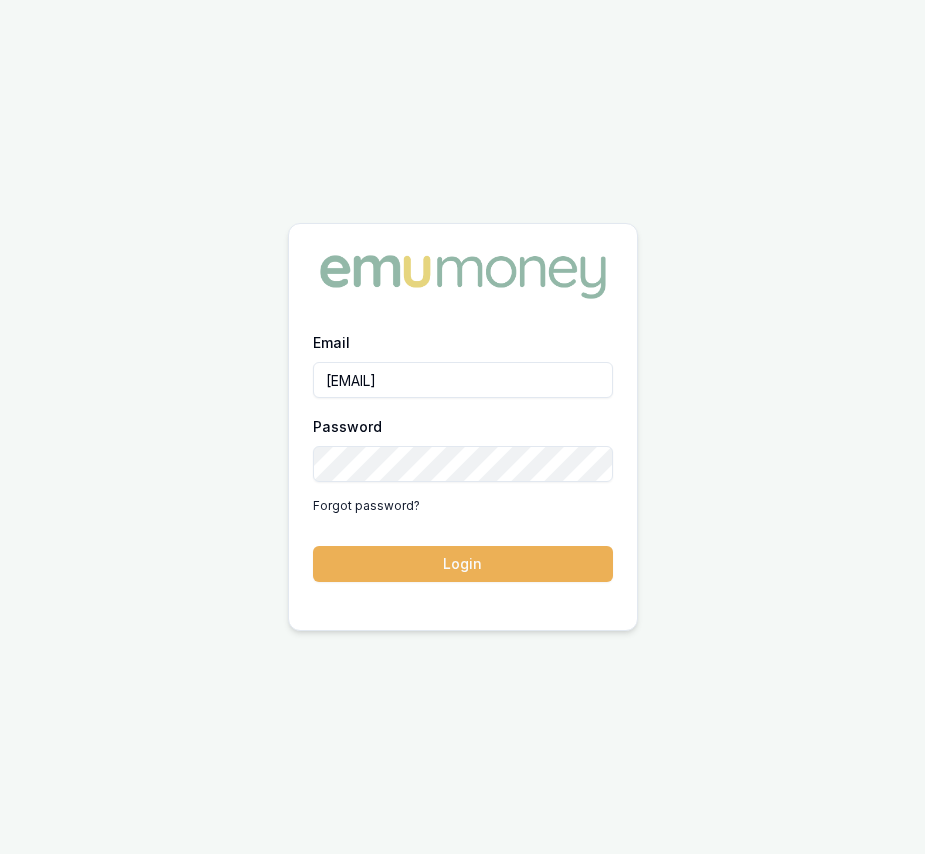 drag, startPoint x: 523, startPoint y: 560, endPoint x: 511, endPoint y: 569, distance: 15 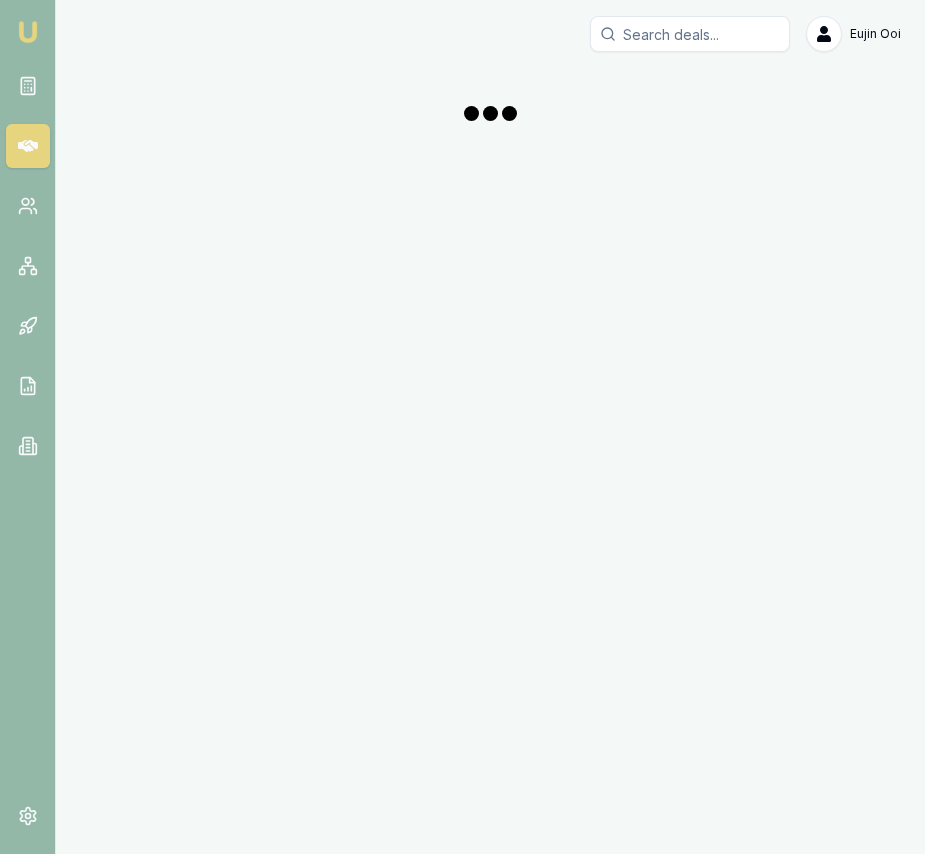 scroll, scrollTop: 0, scrollLeft: 0, axis: both 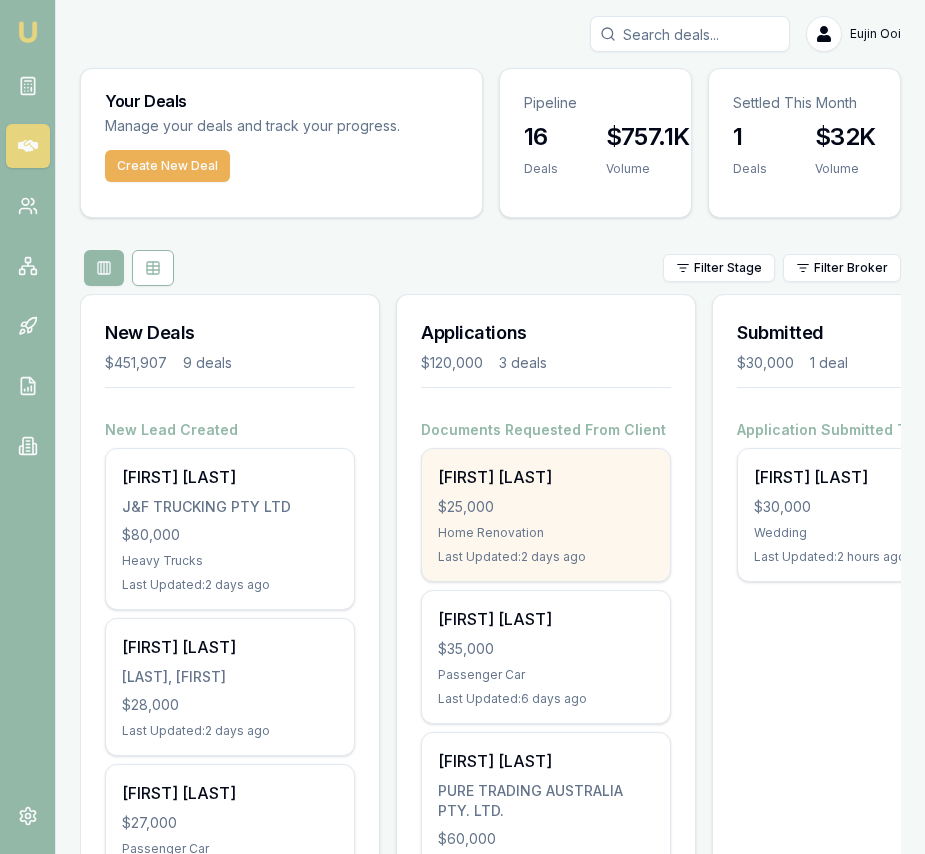 click on "[FIRST] [LAST]" at bounding box center (546, 477) 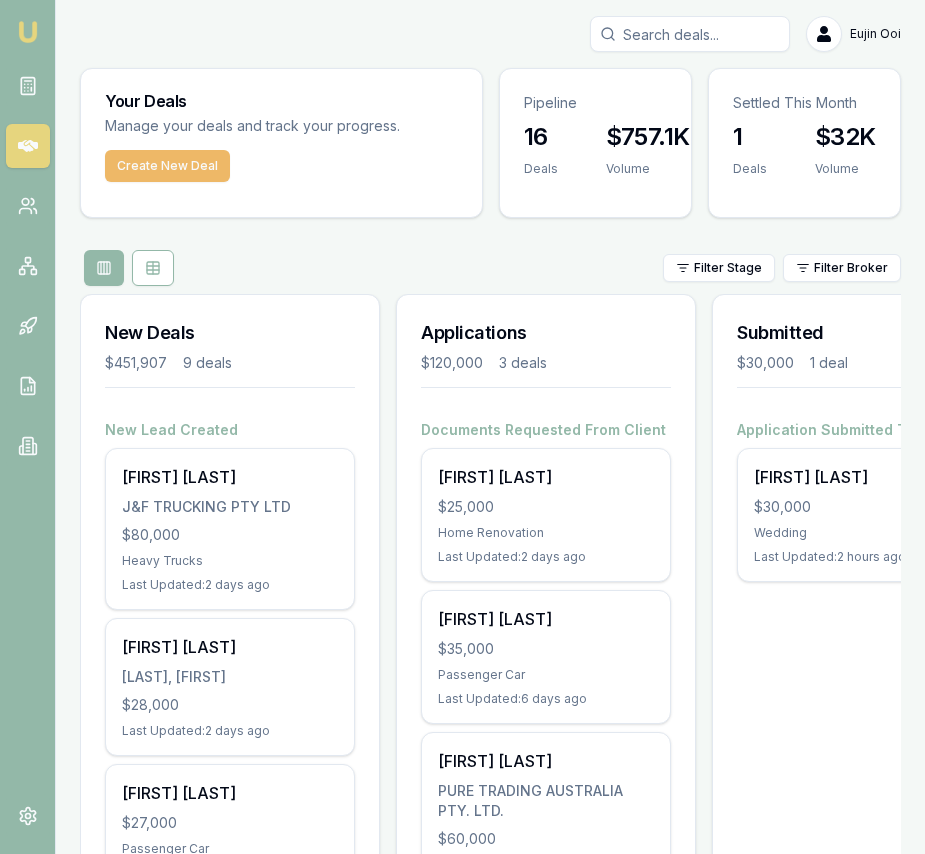 click on "Create New Deal" at bounding box center [167, 166] 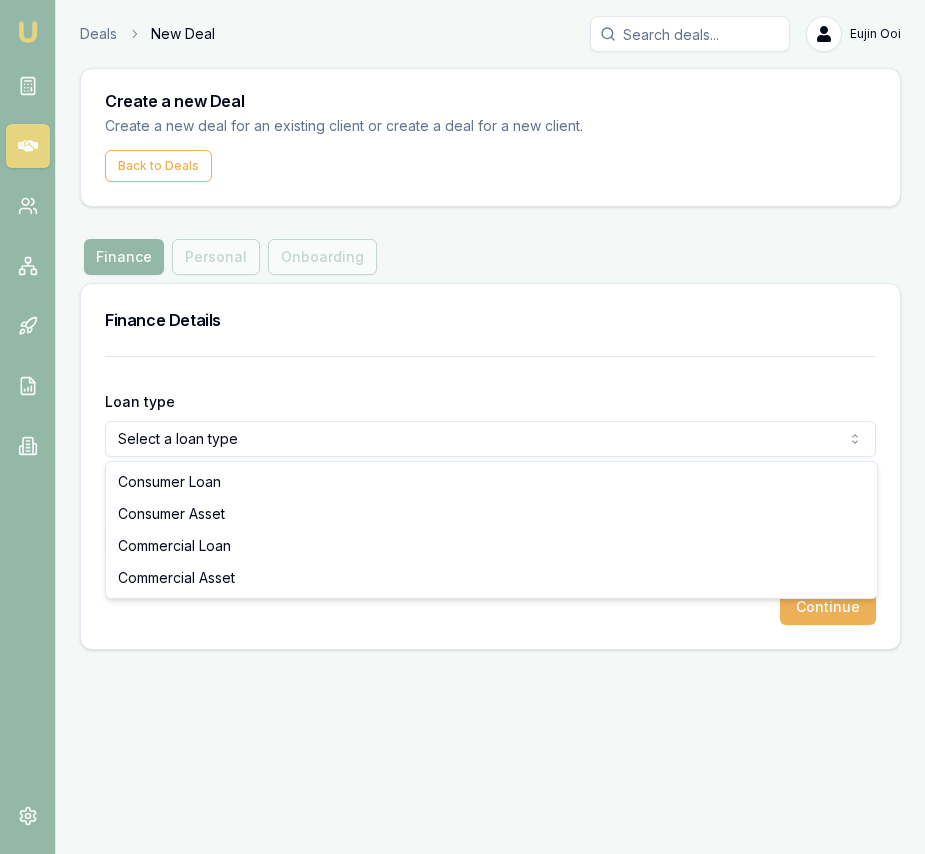 click on "Emu Broker Deals New Deal Eujin Ooi Toggle Menu Create a new Deal Create a new deal for an existing client or create a deal for a new client. Back to Deals Finance   Finance Personal Onboarding Finance Details Loan type  Select a loan type Consumer Loan Consumer Asset Commercial Loan Commercial Asset Loan amount Continue
Consumer Loan Consumer Asset Commercial Loan Commercial Asset" at bounding box center (462, 427) 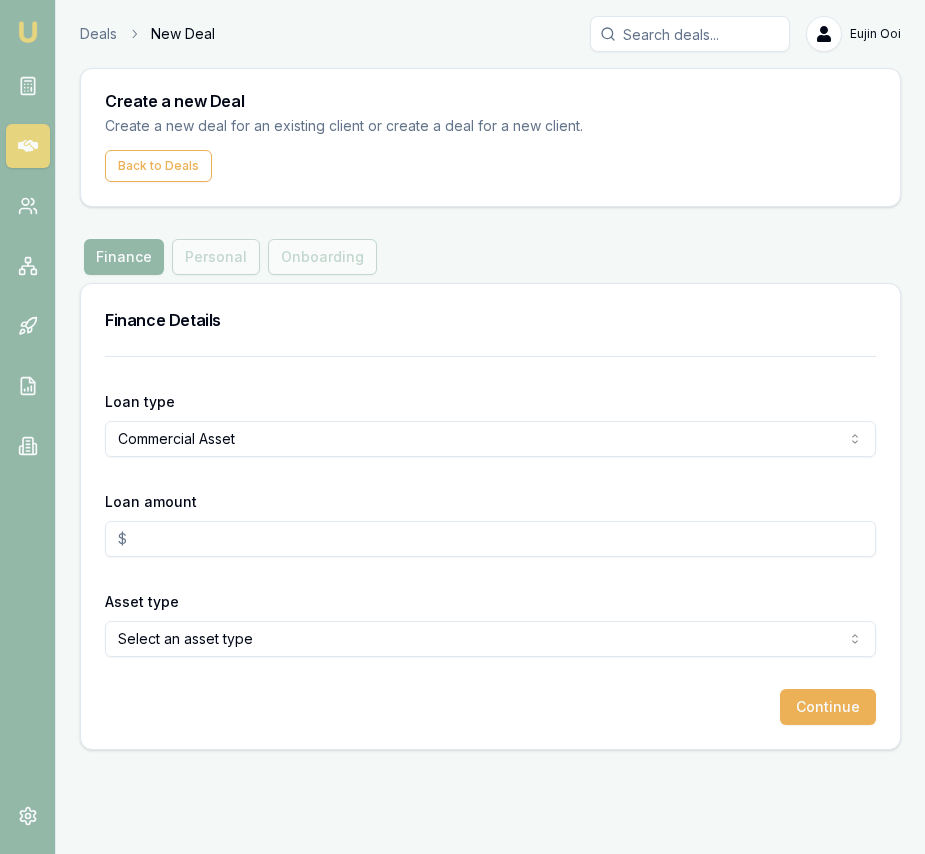 click on "Loan amount" at bounding box center (490, 539) 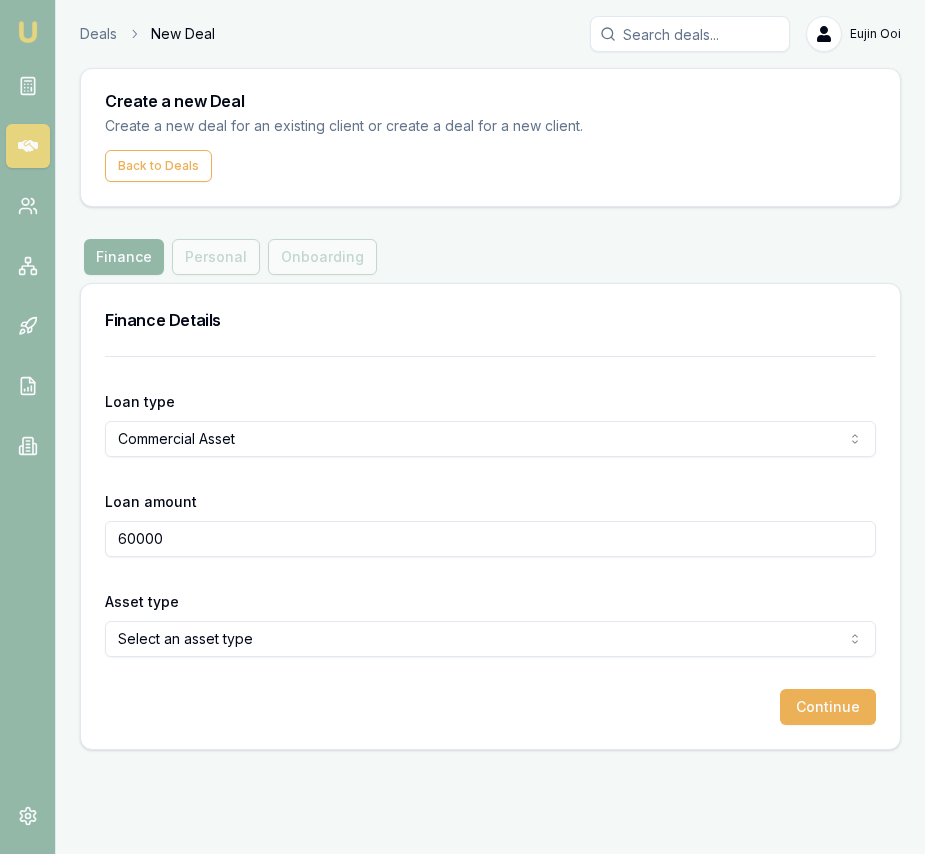 type on "$60,000.00" 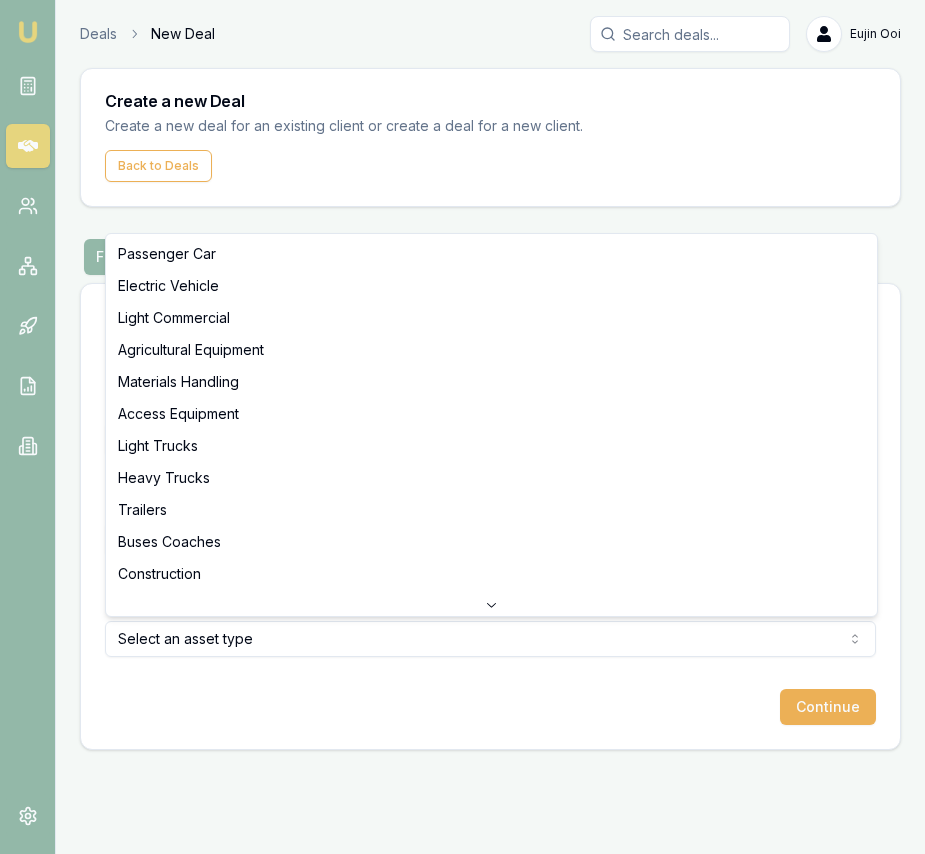 click on "Emu Broker Deals New Deal Eujin Ooi Toggle Menu Create a new Deal Create a new deal for an existing client or create a deal for a new client. Back to Deals Finance   Finance Personal Onboarding Finance Details Loan type  Commercial Asset Consumer Loan Consumer Asset Commercial Loan Commercial Asset Loan amount $60,000.00 Asset type Select an asset type Passenger Car Electric Vehicle Light Commercial Agricultural Equipment Materials Handling Access Equipment Light Trucks Heavy Trucks Trailers Buses Coaches Construction Earth Moving Commercial Property Other Primary Medical Equipment Laboratory Equipment Mining Equipment Trade Tools Attachments For Earthmoving Plant Services Printing And Packaging Forestry Machinery Engineering And Toolmaking Woodworking And Metalworking Mechanical Workshop Food Manufacturing Fitness Equipment Cleaning Equipment Pos Systems Av And Video Conferencing All It Assets Renewable Energy Pallet Racking Security System Fit Outs Temporary Fencing Software Air Conditioning Units Continue" at bounding box center [462, 427] 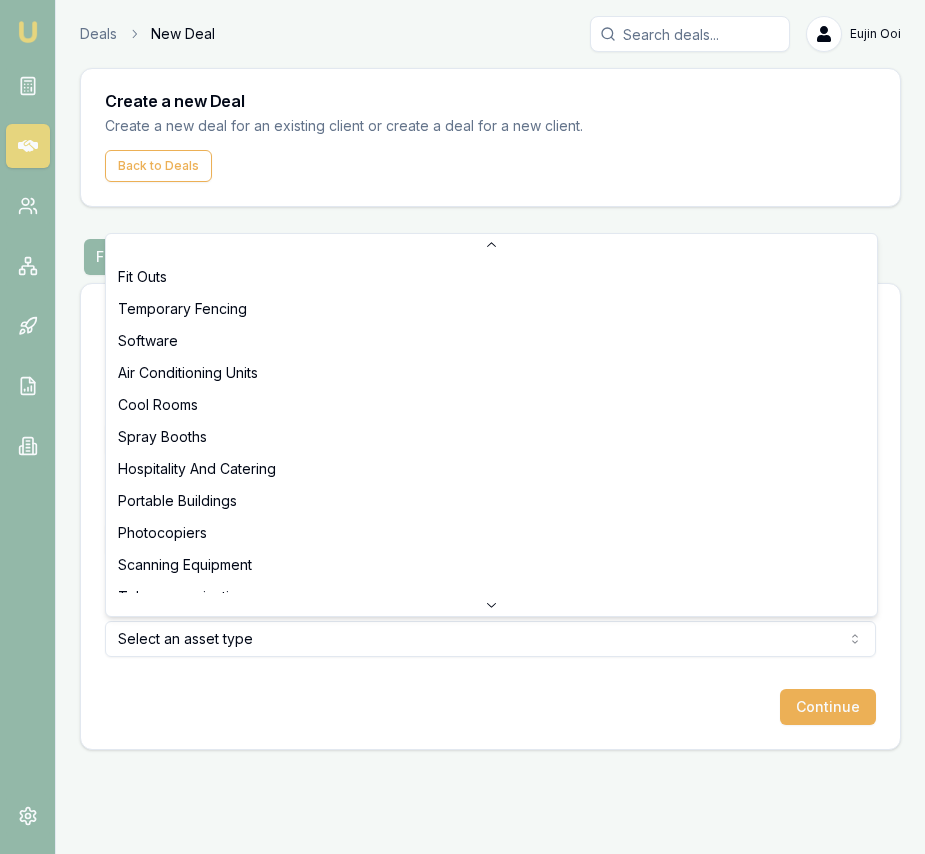 scroll, scrollTop: 1121, scrollLeft: 0, axis: vertical 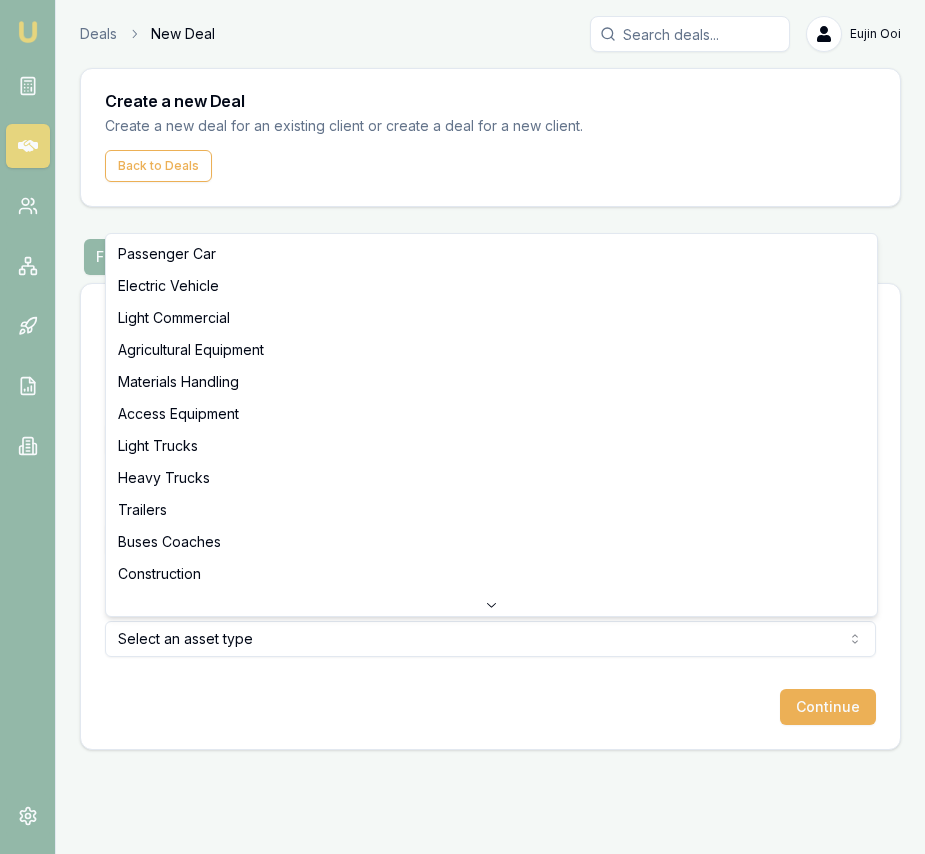 click on "Emu Broker Deals New Deal Eujin Ooi Toggle Menu Create a new Deal Create a new deal for an existing client or create a deal for a new client. Back to Deals Finance   Finance Personal Onboarding Finance Details Loan type  Commercial Asset Consumer Loan Consumer Asset Commercial Loan Commercial Asset Loan amount $60,000.00 Asset type Select an asset type Passenger Car Electric Vehicle Light Commercial Agricultural Equipment Materials Handling Access Equipment Light Trucks Heavy Trucks Trailers Buses Coaches Construction Earth Moving Commercial Property Other Primary Medical Equipment Laboratory Equipment Mining Equipment Trade Tools Attachments For Earthmoving Plant Services Printing And Packaging Forestry Machinery Engineering And Toolmaking Woodworking And Metalworking Mechanical Workshop Food Manufacturing Fitness Equipment Cleaning Equipment Pos Systems Av And Video Conferencing All It Assets Renewable Energy Pallet Racking Security System Fit Outs Temporary Fencing Software Air Conditioning Units Continue" at bounding box center (462, 427) 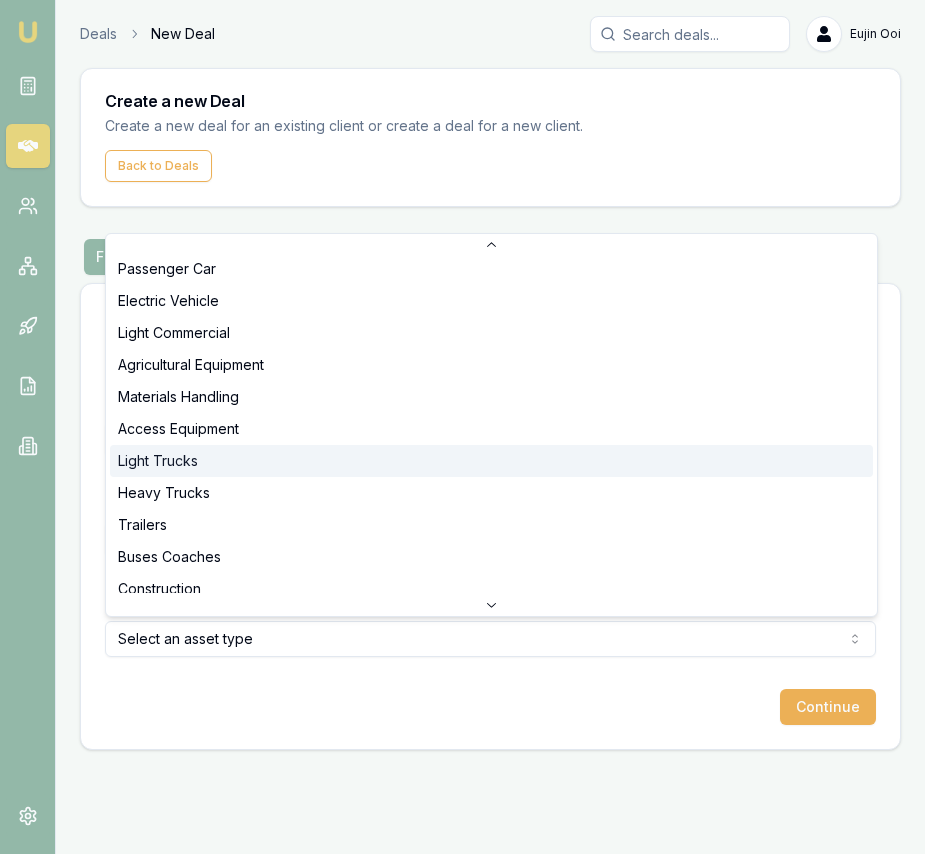 scroll, scrollTop: 0, scrollLeft: 0, axis: both 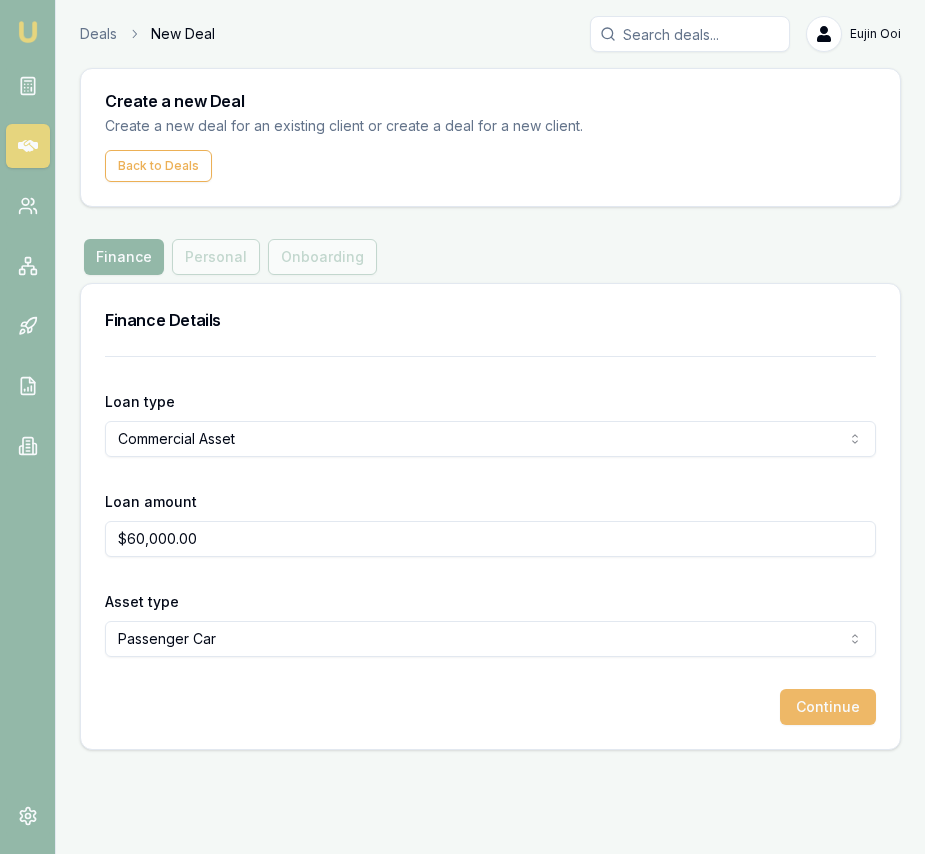 click on "Continue" at bounding box center (828, 707) 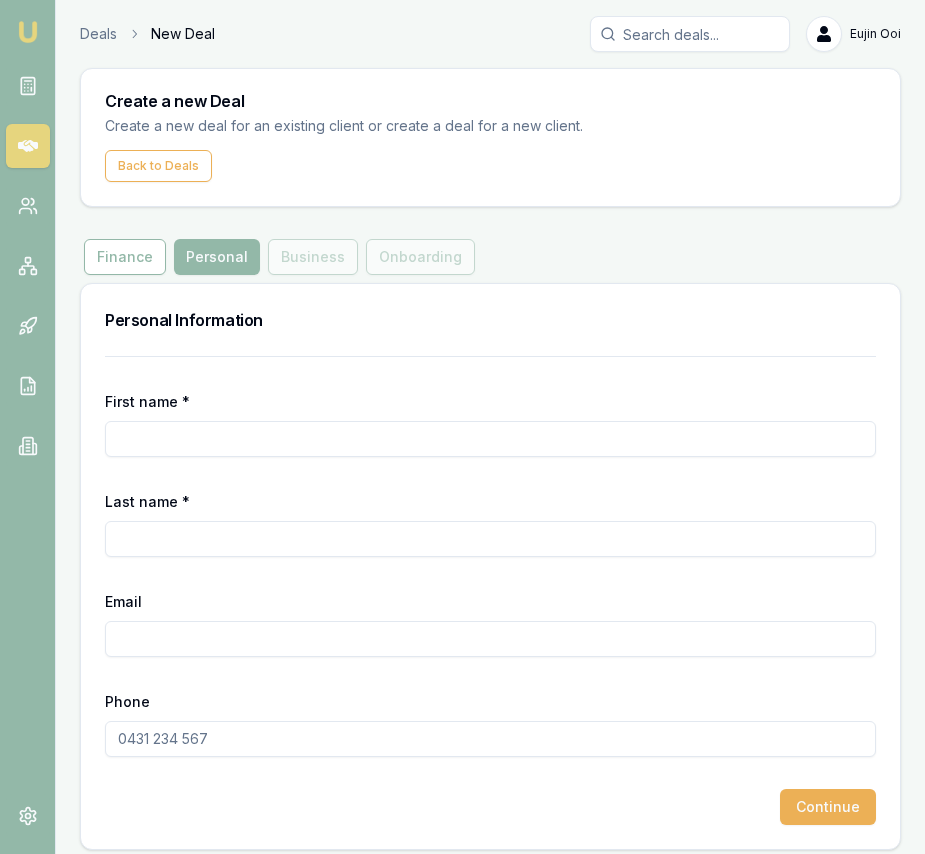 click on "First name *" at bounding box center [490, 439] 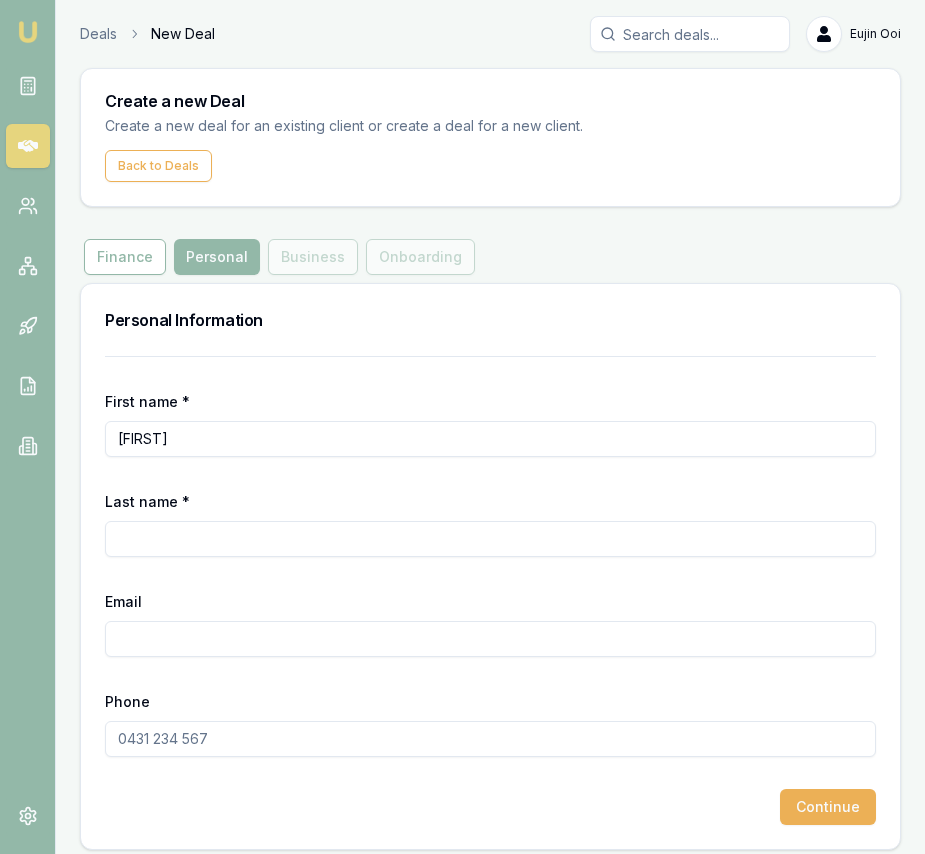 type on "Luke" 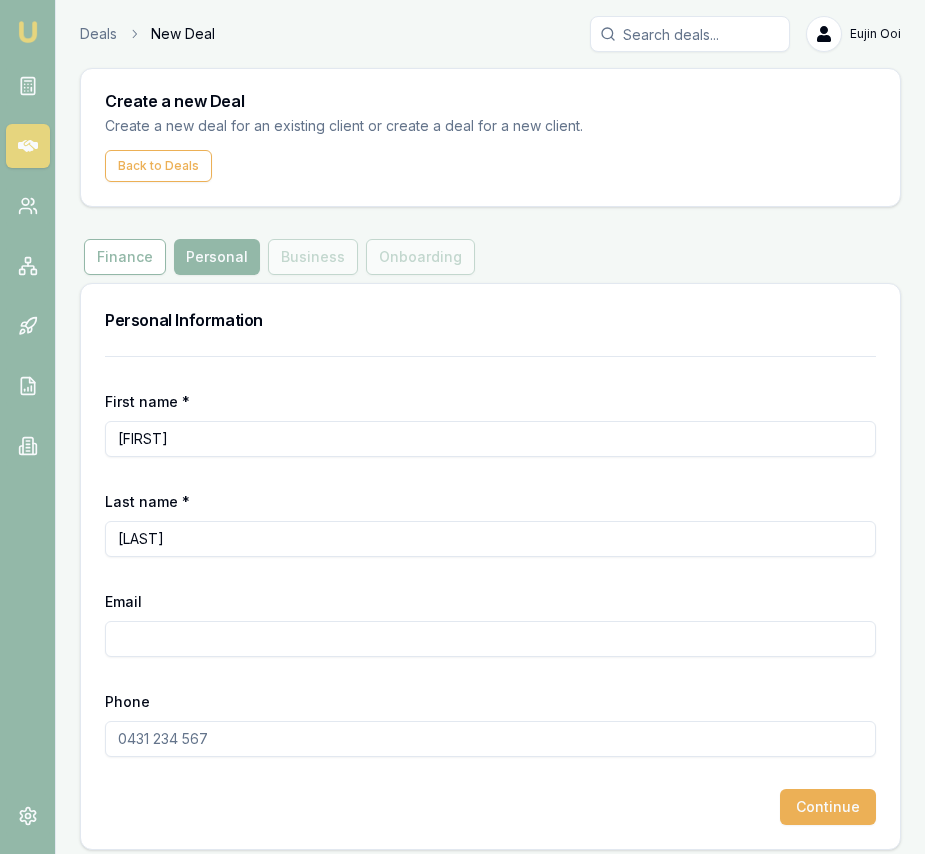 type on "Mate" 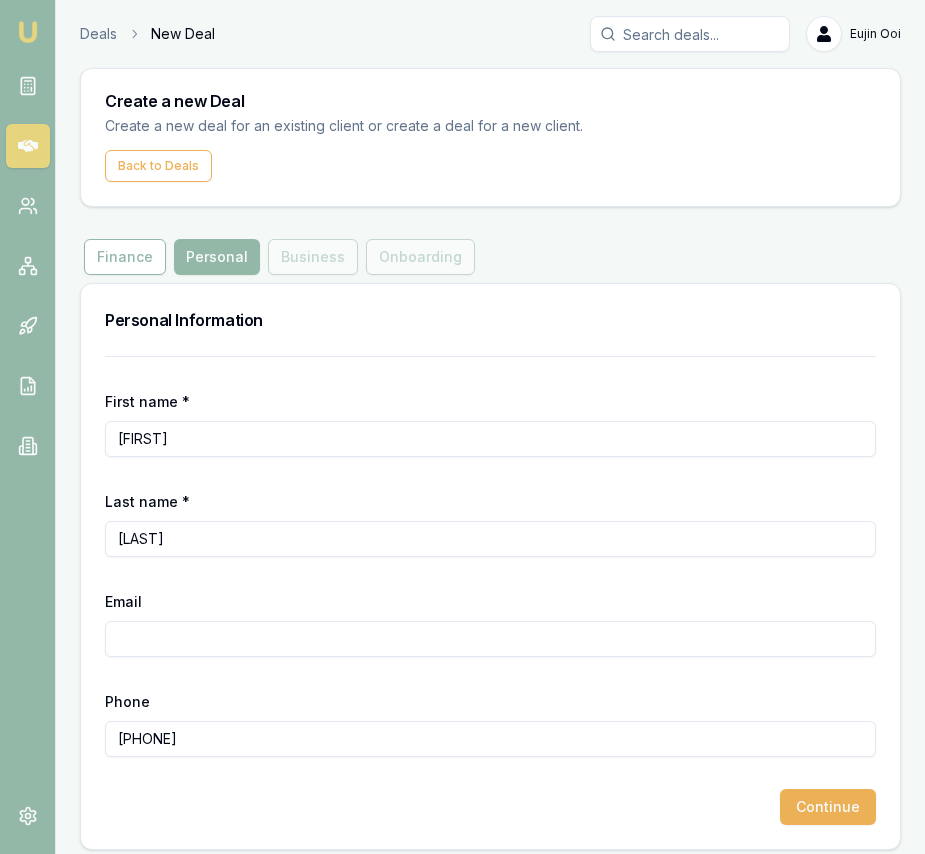 type on "0422 833 979" 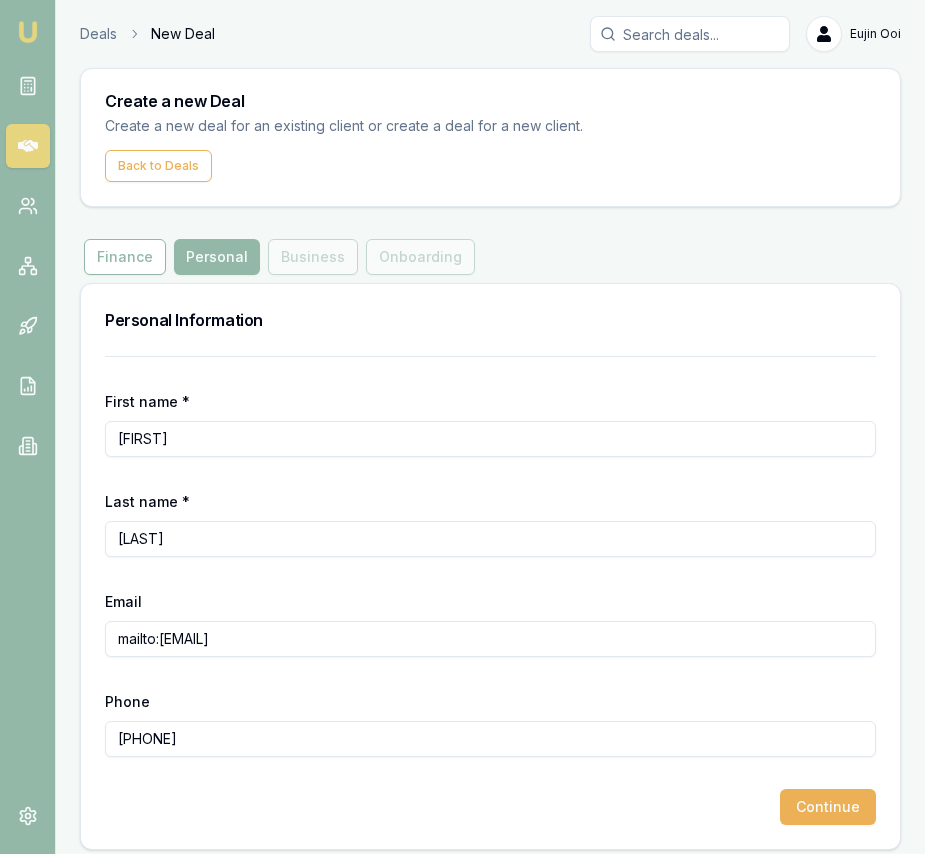 drag, startPoint x: 163, startPoint y: 638, endPoint x: 98, endPoint y: 642, distance: 65.12296 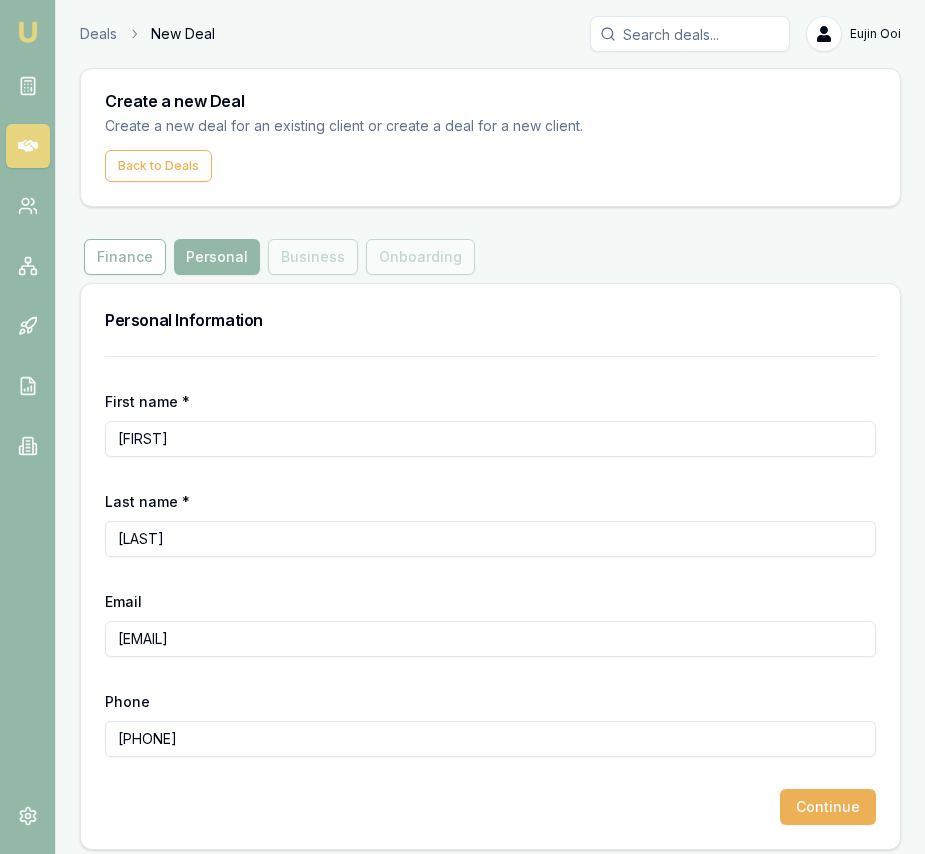 type on "Coldvic@outlook.com" 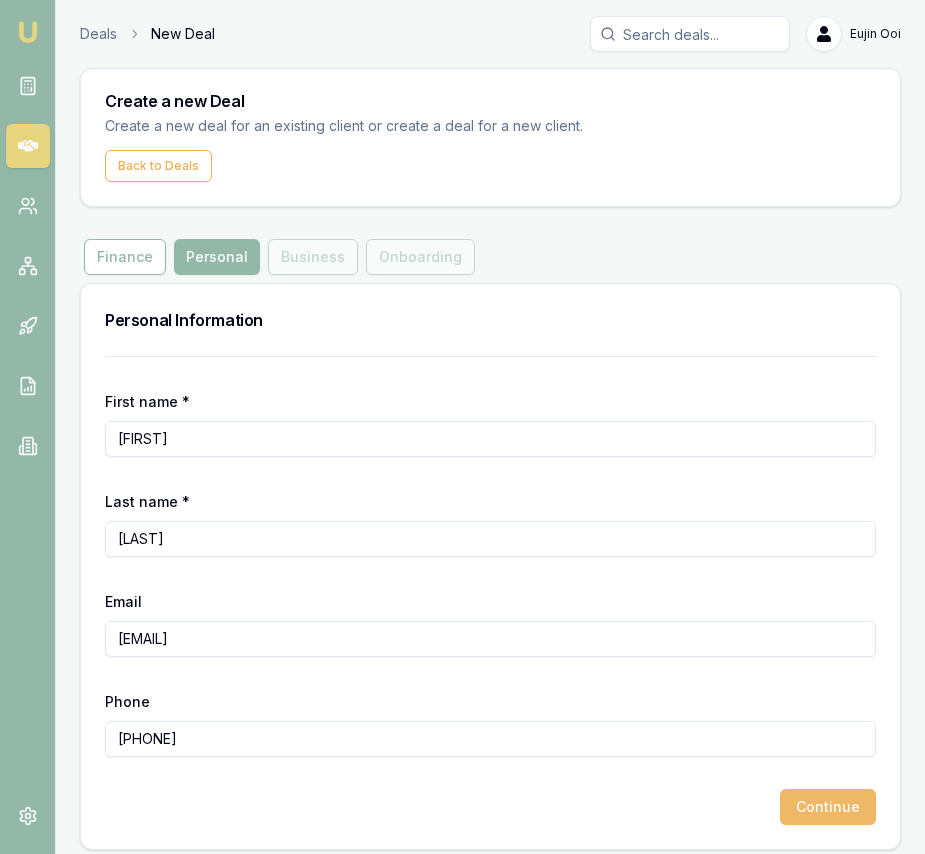 click on "Continue" at bounding box center (828, 807) 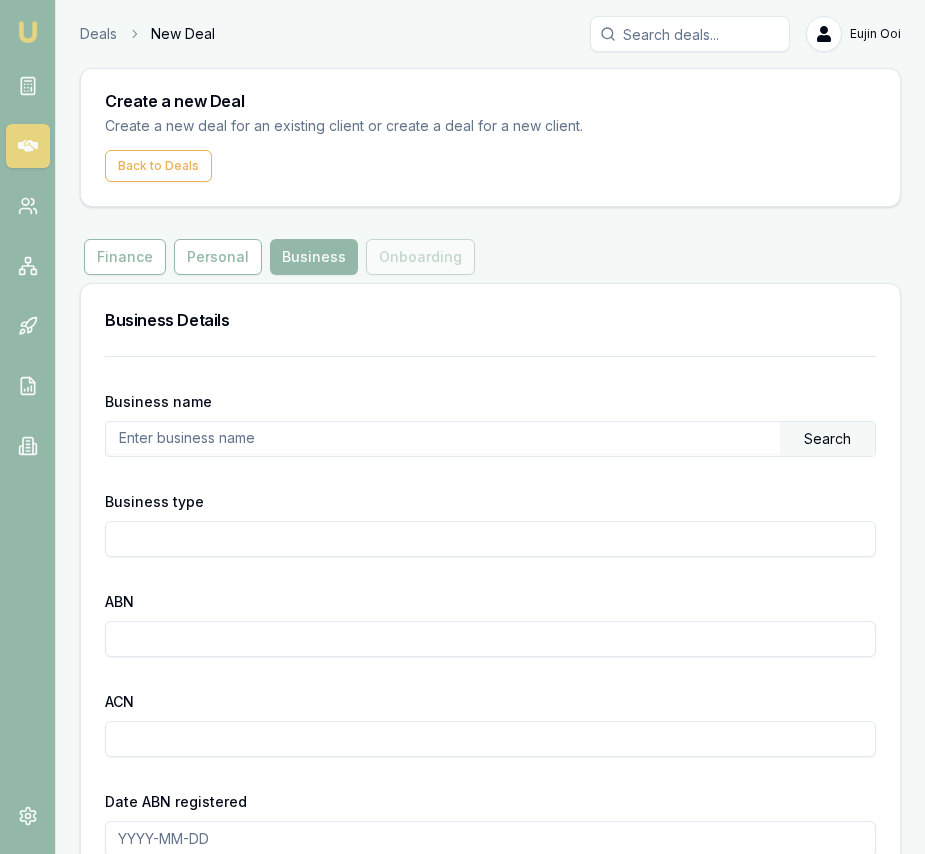 click at bounding box center [443, 438] 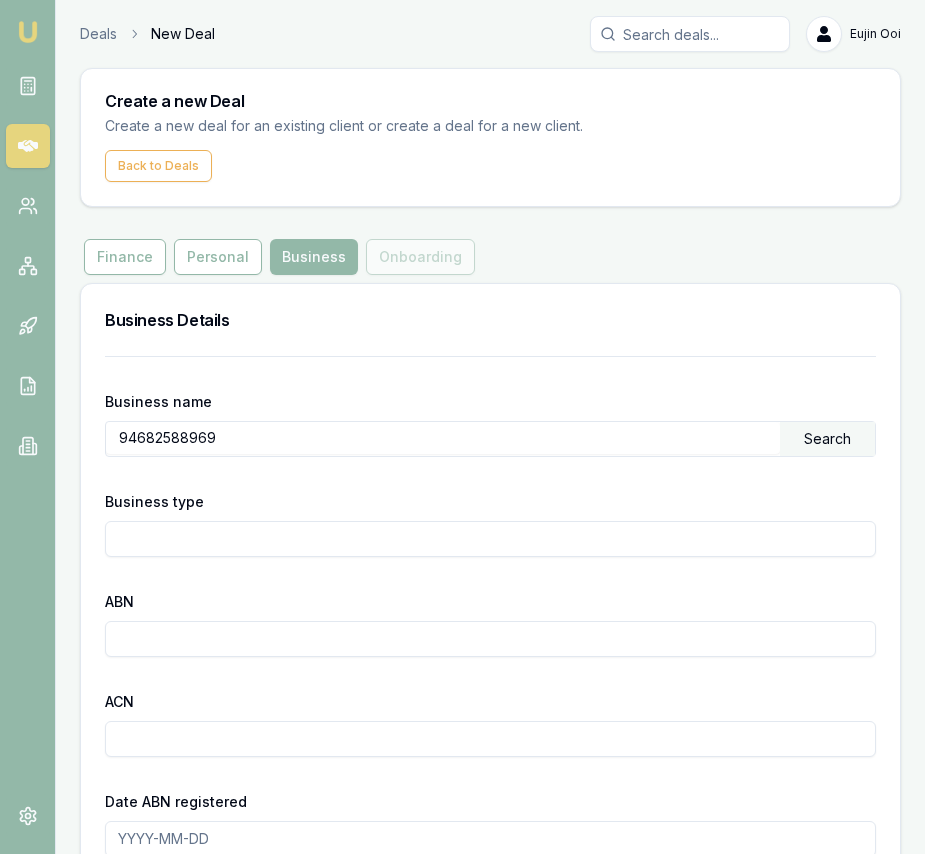 click on "Search" at bounding box center [827, 439] 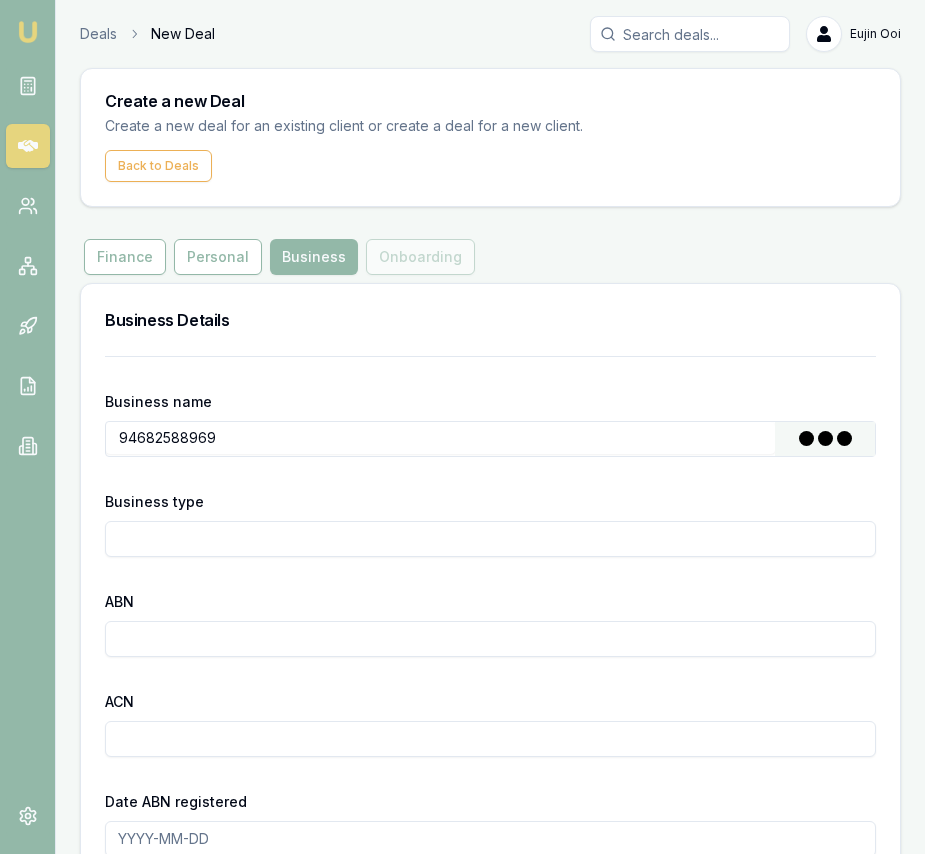scroll, scrollTop: 7, scrollLeft: 0, axis: vertical 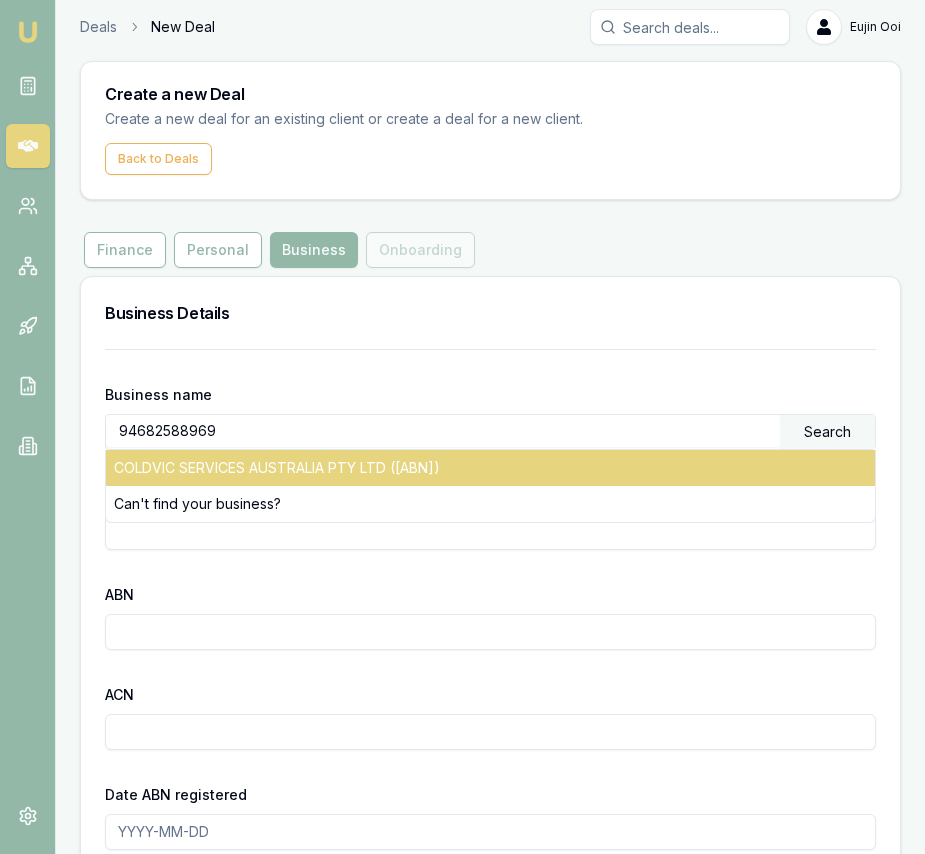 click on "COLDVIC SERVICES AUSTRALIA PTY LTD (94682588969)" at bounding box center (490, 468) 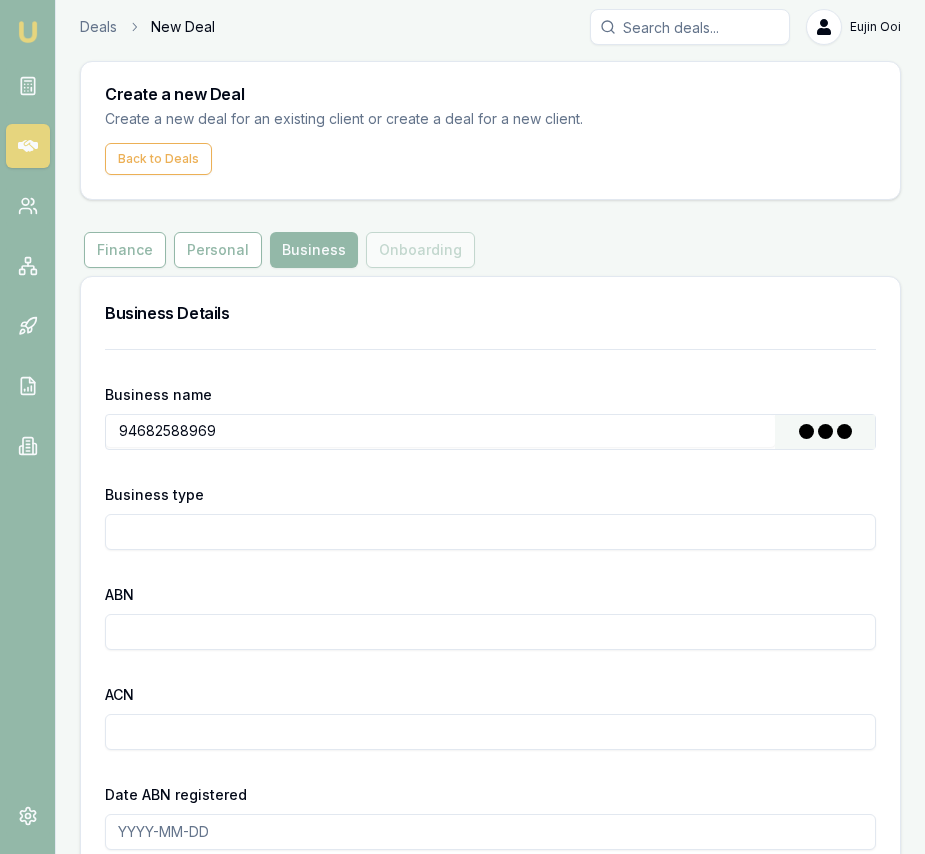 type on "COLDVIC SERVICES AUSTRALIA PTY LTD" 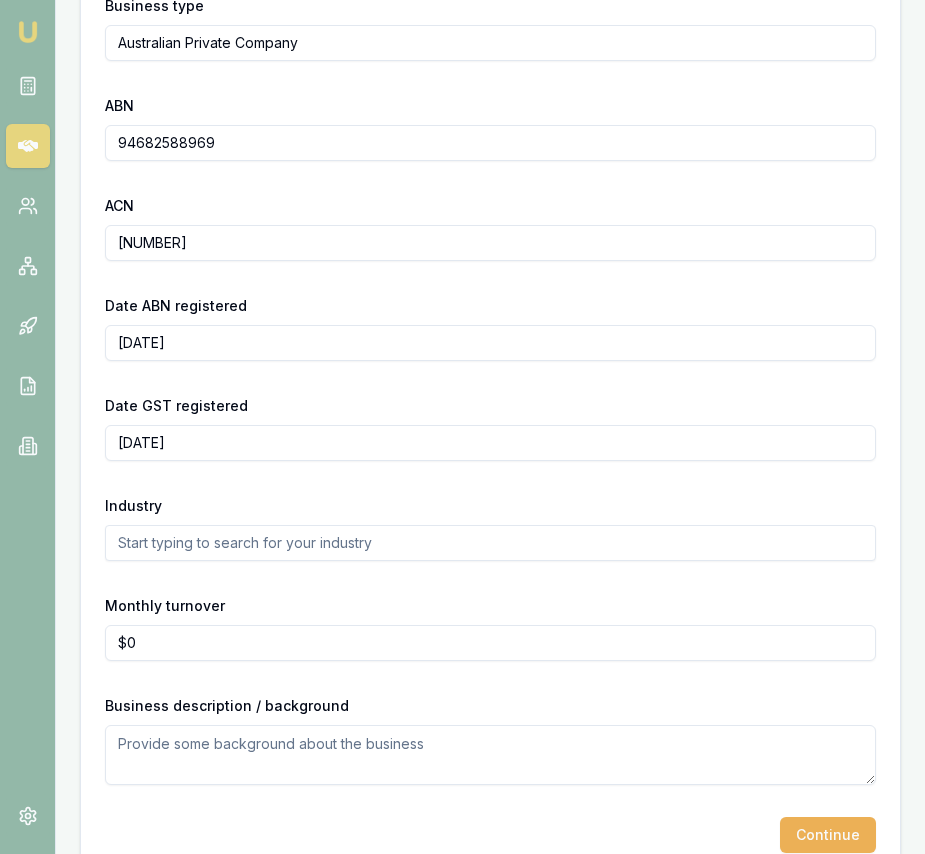 scroll, scrollTop: 536, scrollLeft: 0, axis: vertical 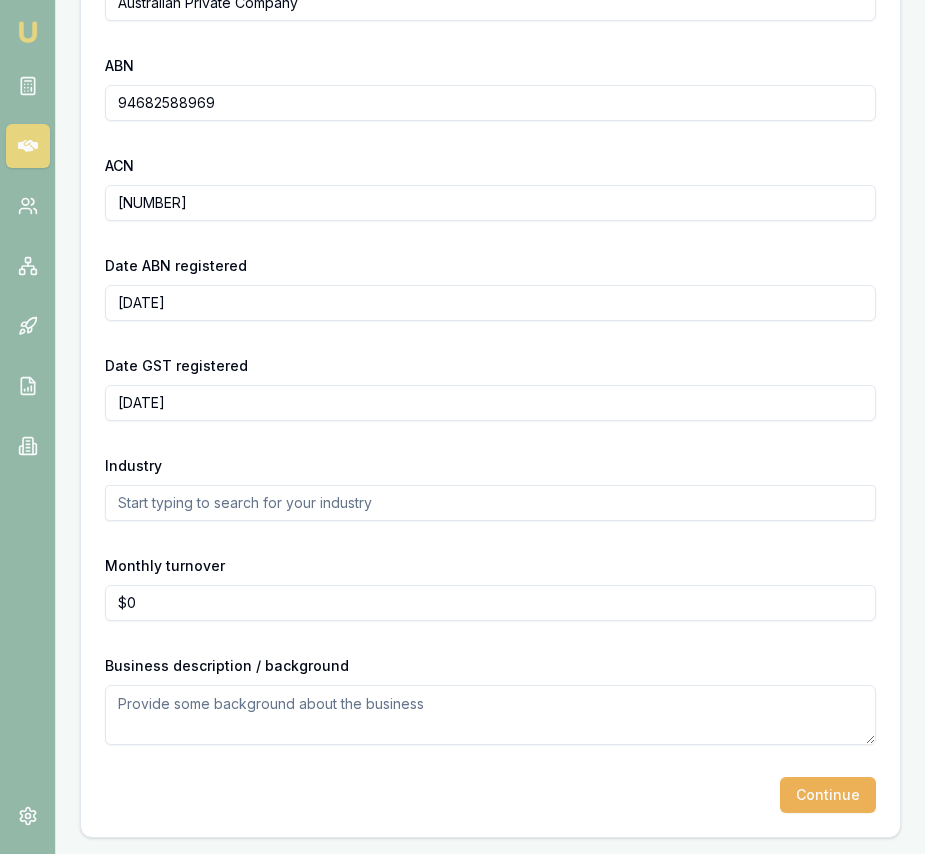 click on "Continue" at bounding box center [828, 795] 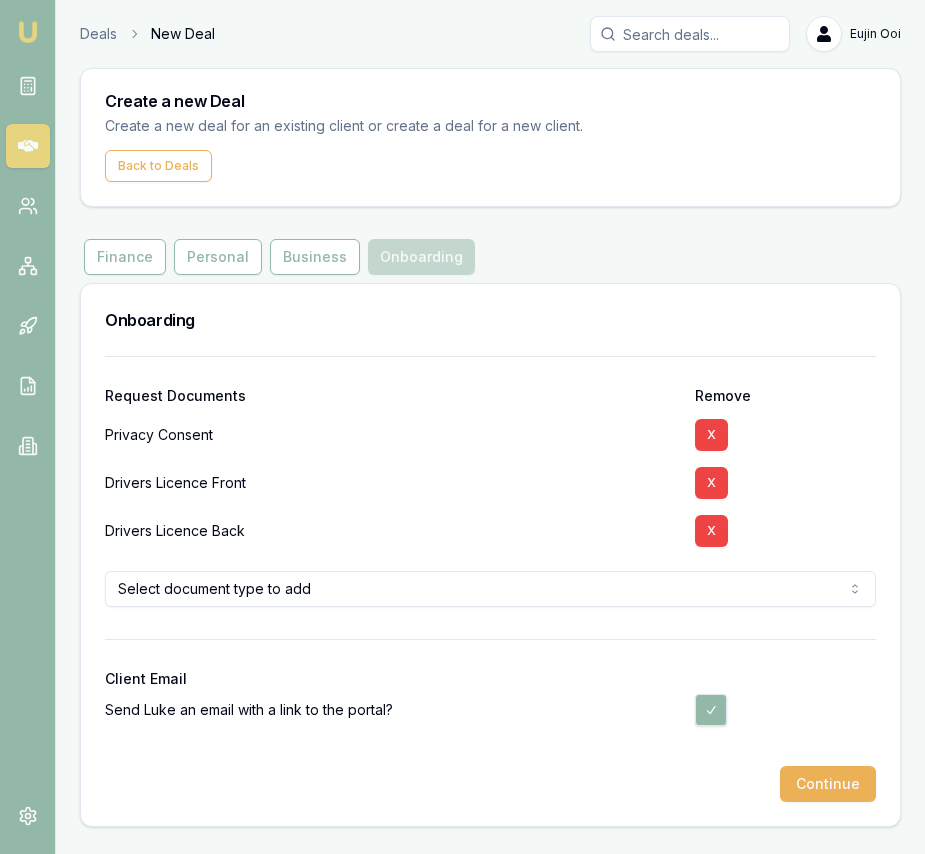 scroll, scrollTop: 0, scrollLeft: 0, axis: both 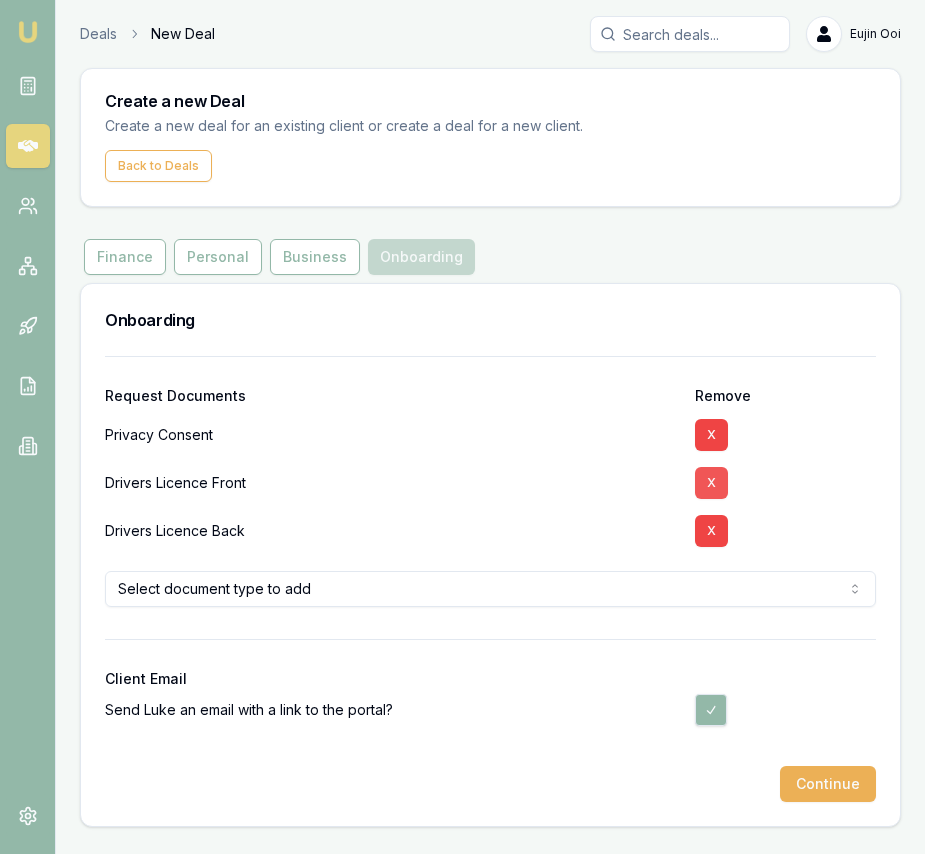 click on "X" at bounding box center [711, 483] 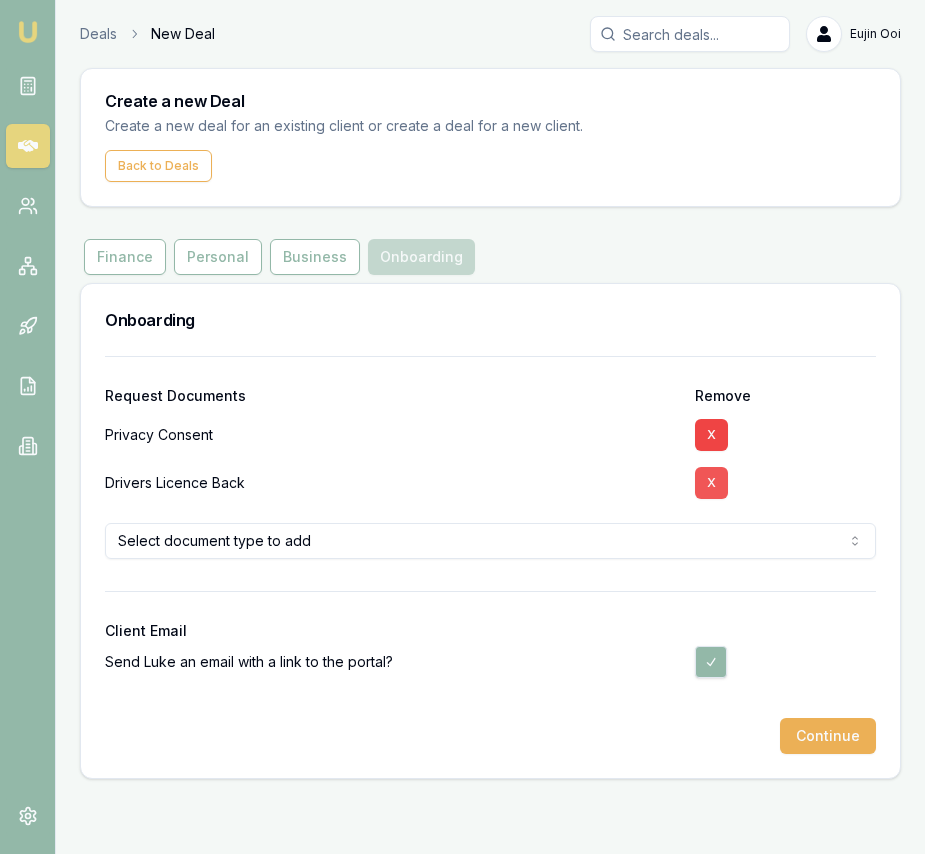click on "X" at bounding box center [711, 483] 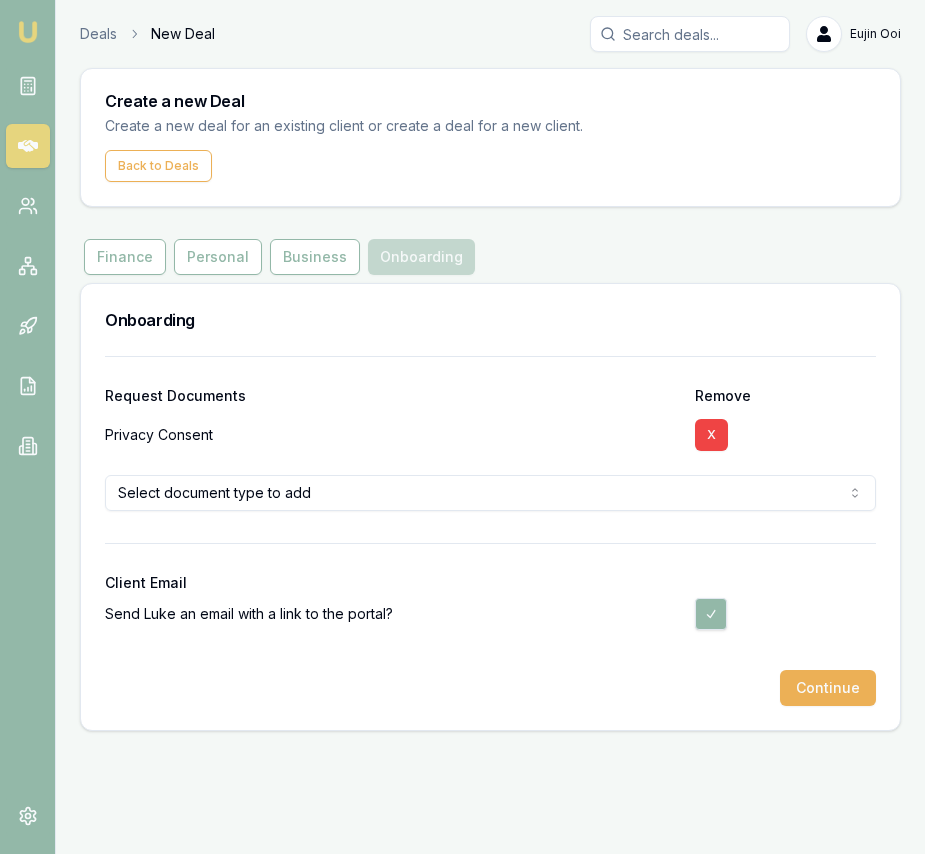 click on "Emu Broker Deals New Deal Eujin Ooi Toggle Menu Create a new Deal Create a new deal for an existing client or create a deal for a new client. Back to Deals Onboarding   Finance Personal Business Onboarding Onboarding Request Documents Remove Privacy Consent X Select document type to add Credit Guide 12 Months Bank Statements 3 Months Bank Statements 6 Months Bank Statements Birth Certificate Drivers Licence Front Medicare Card Passport Payslip Previous Payslip Recent Payslip Recent Client Email Send Luke an email with a link to the portal? Continue" at bounding box center [462, 427] 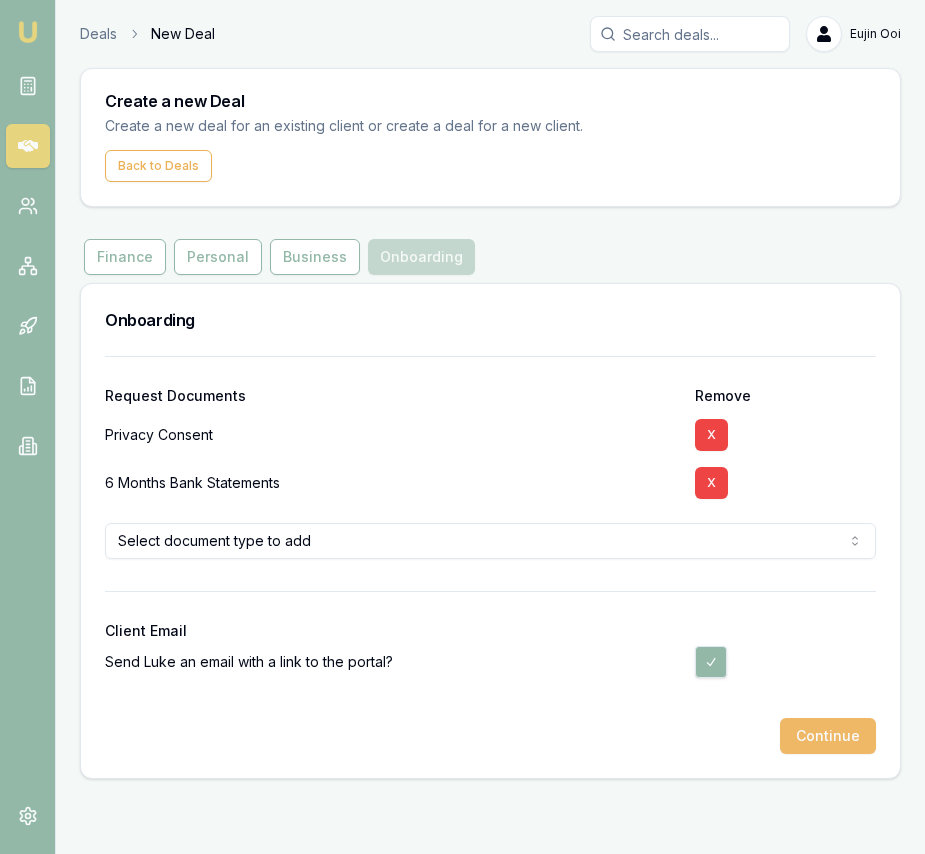 click on "Continue" at bounding box center (828, 736) 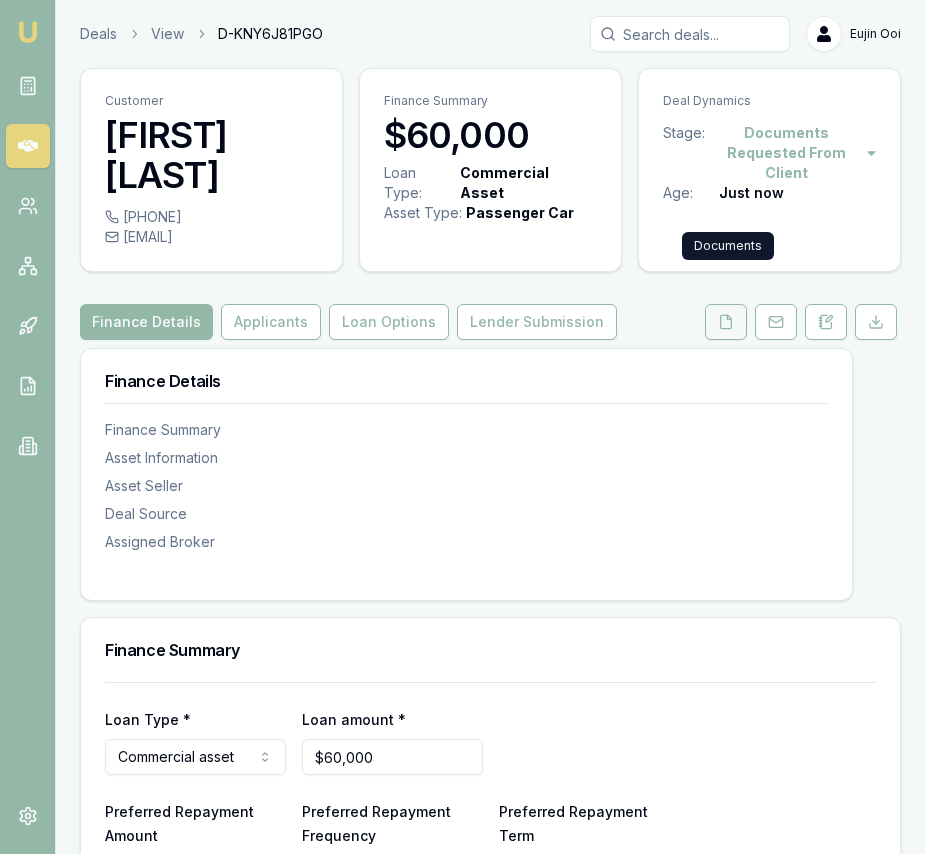 click at bounding box center [726, 322] 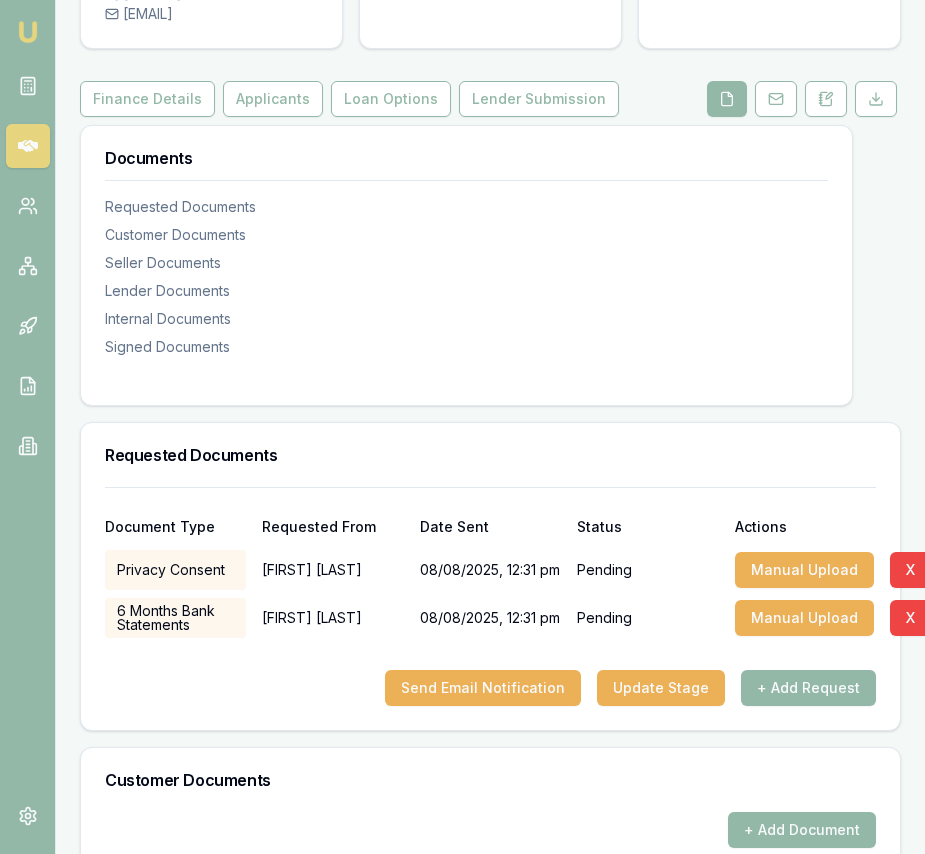 scroll, scrollTop: 224, scrollLeft: 0, axis: vertical 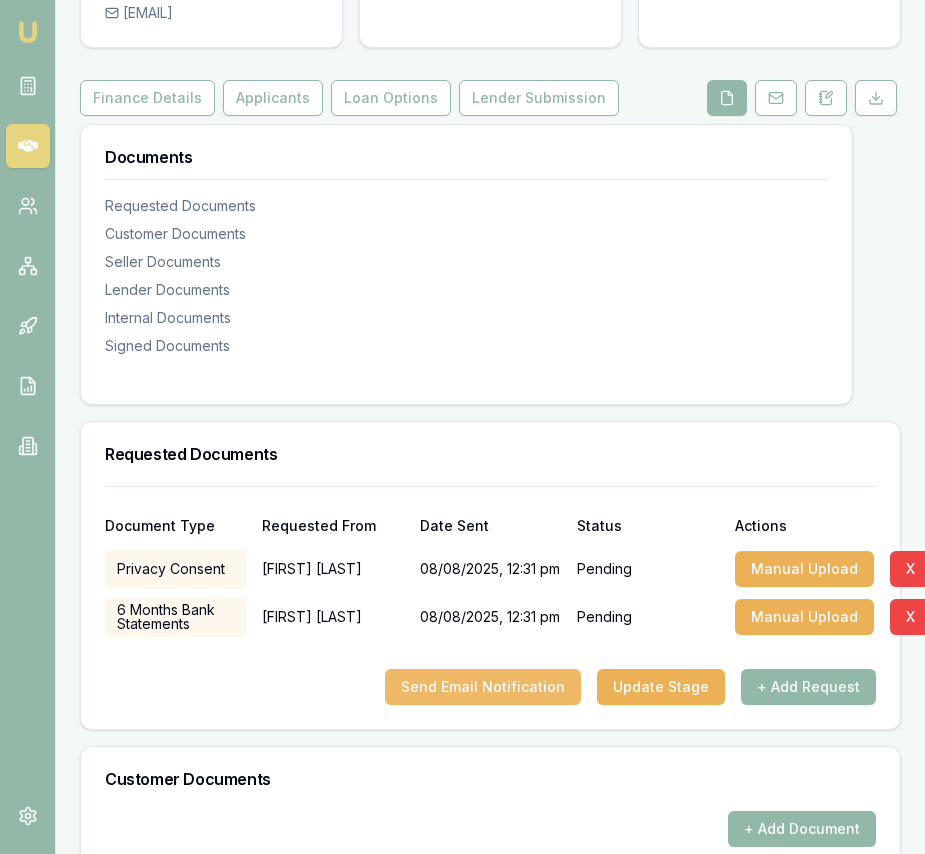 click on "Send Email Notification" at bounding box center (483, 687) 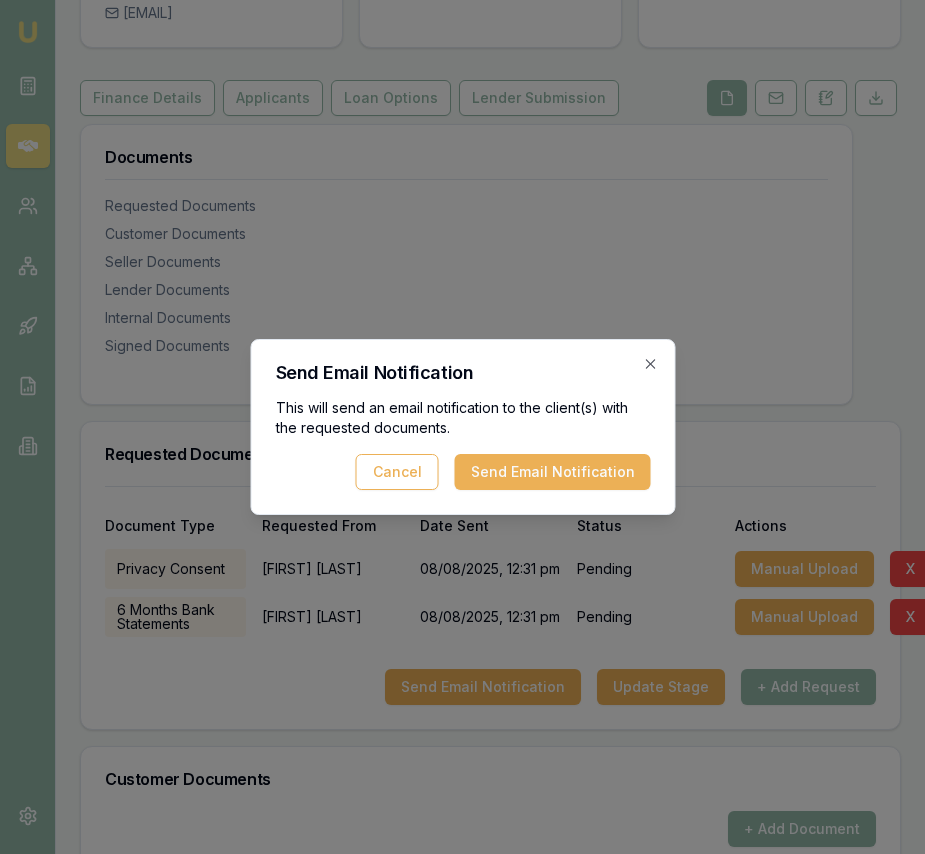click on "Send Email Notification" at bounding box center (552, 472) 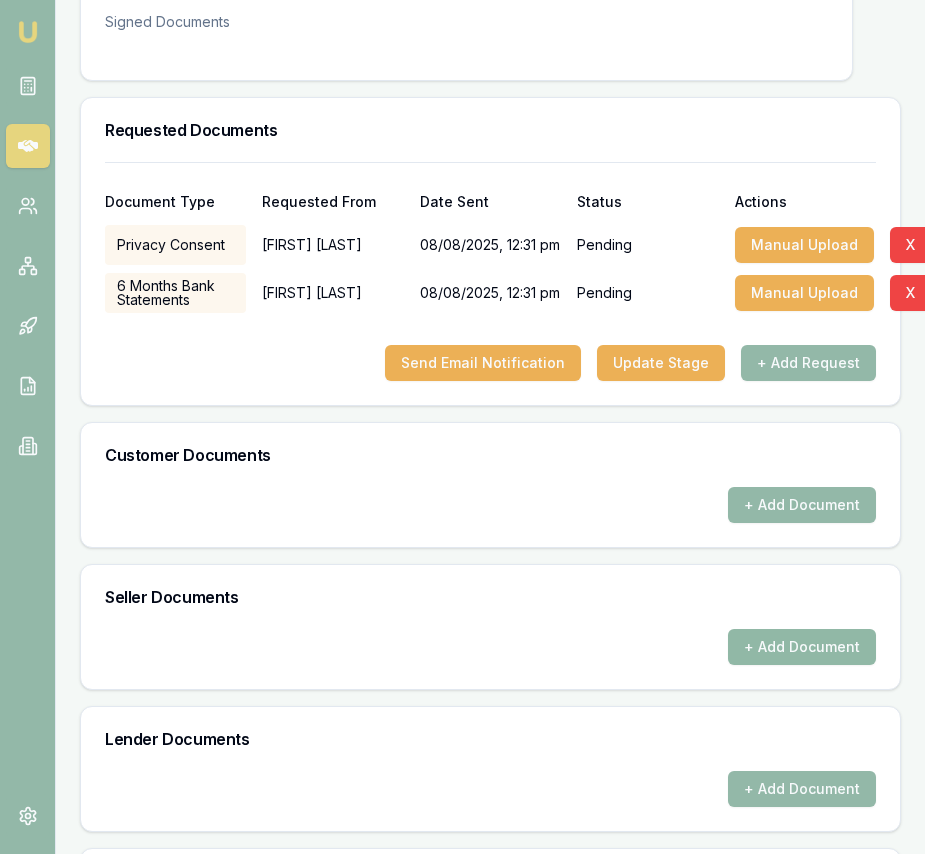 scroll, scrollTop: 549, scrollLeft: 0, axis: vertical 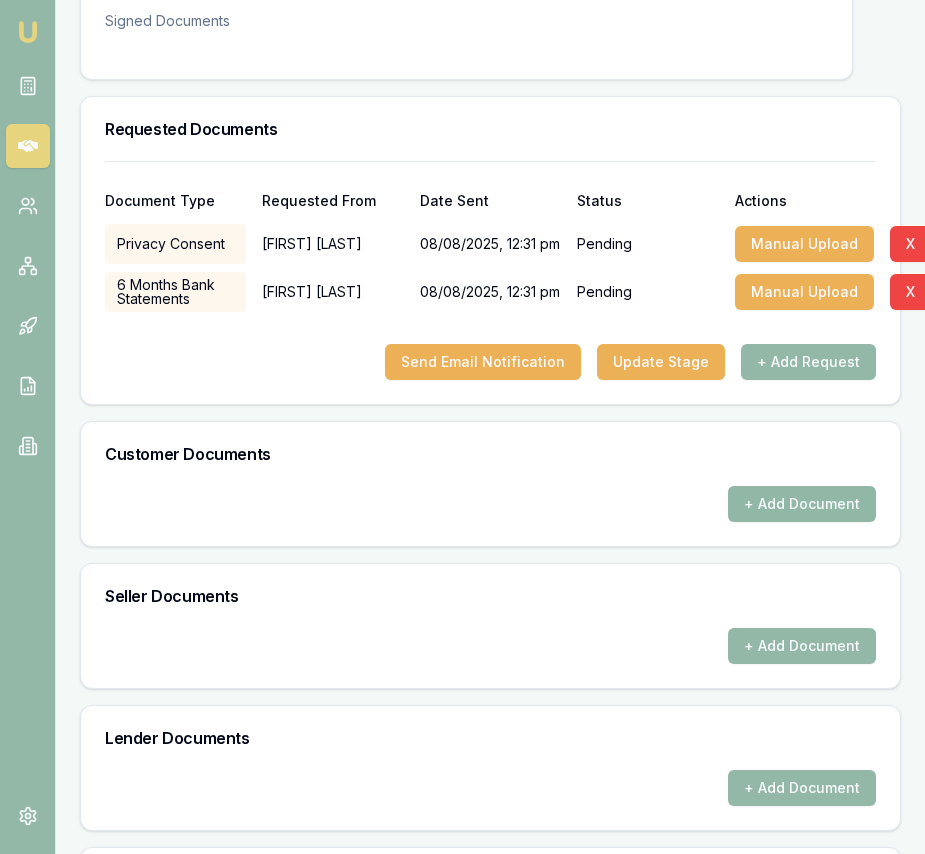 click on "+ Add Document" at bounding box center (802, 504) 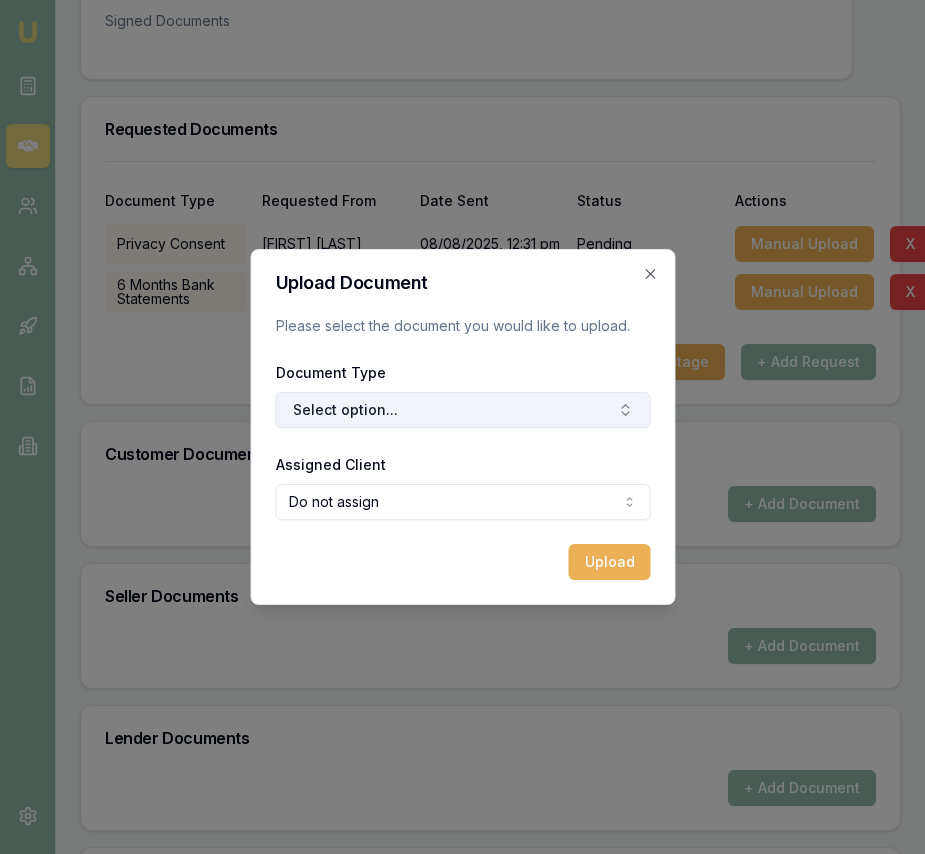 click on "Select option..." at bounding box center [462, 410] 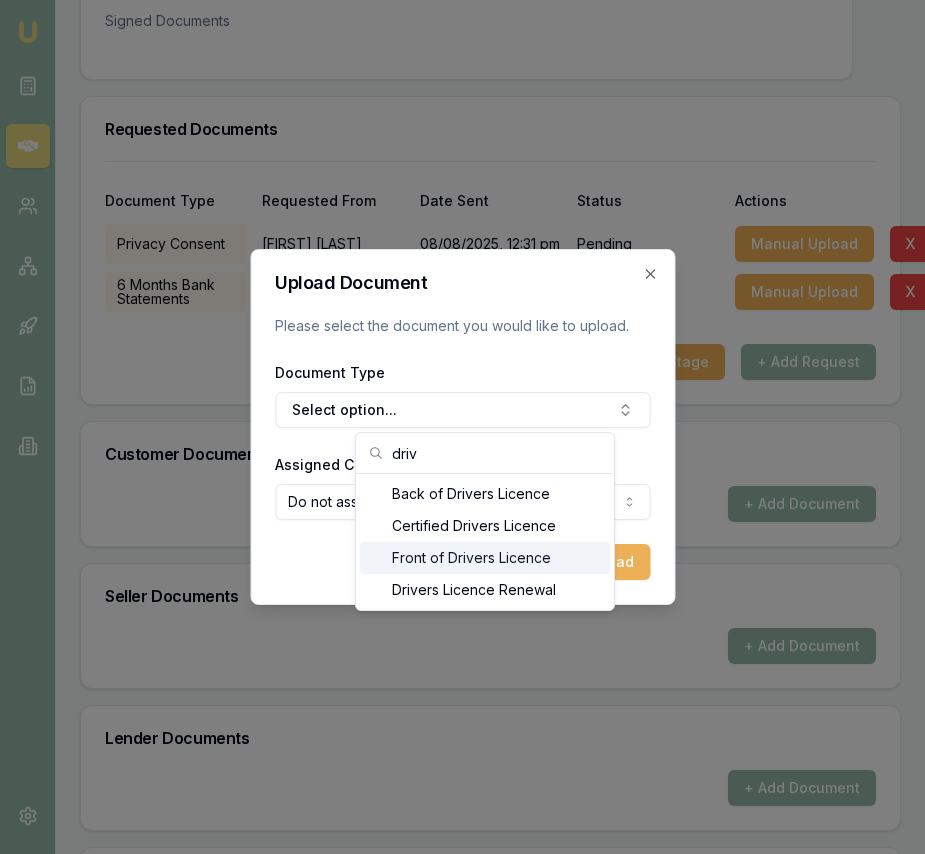 type on "driv" 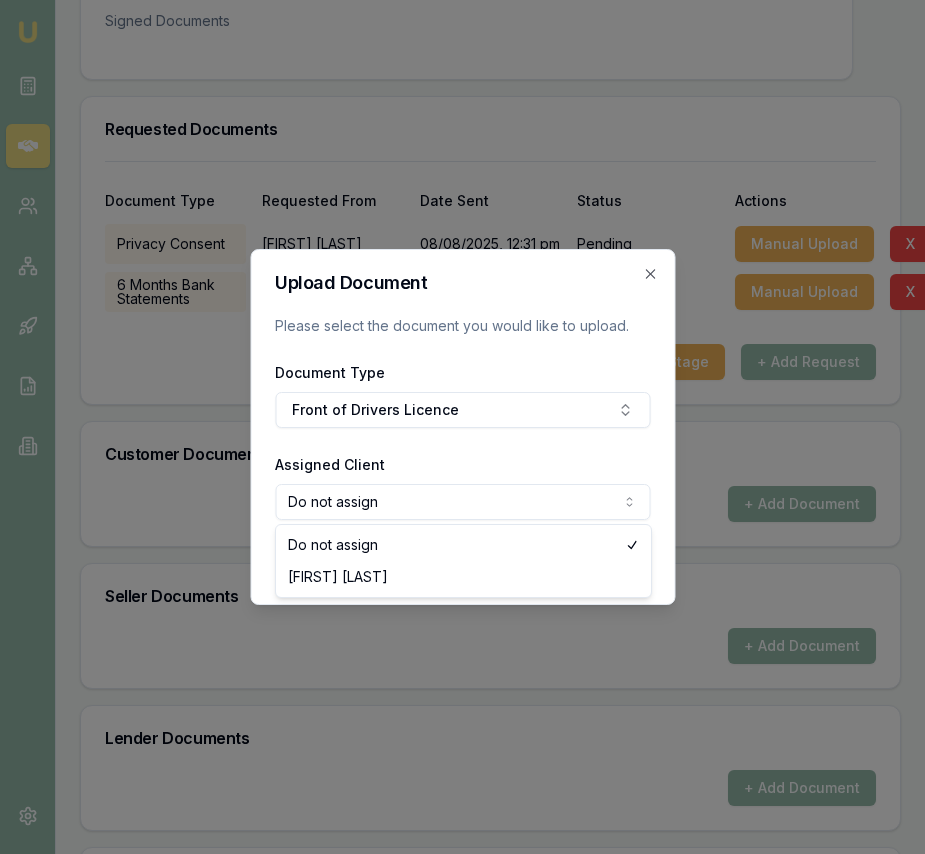 click on "Emu Broker Deals View D-KNY6J81PGO Eujin Ooi Toggle Menu Customer Luke Mate 0422833979 coldvic@outlook.com Finance Summary $60,000 Loan Type: Commercial Asset Asset Type : Passenger Car Deal Dynamics Stage: Documents Requested From Client Age: Just now Finance Details Applicants Loan Options Lender Submission Documents Requested Documents Customer Documents Seller Documents Lender Documents Internal Documents Signed Documents Requested Documents Document Type Requested From Date Sent Status Actions Privacy Consent Luke   Mate 08/08/2025, 12:31 pm Pending Manual Upload X 6 Months Bank Statements Luke   Mate 08/08/2025, 12:31 pm Pending Manual Upload X Send Email Notification Update Stage + Add Request Customer Documents + Add Document Seller Documents + Add Document Lender Documents + Add Document Internal Documents + Add Document Signed Documents + Add Document
Upload Document Please select the document you would like to upload. Document Type  Front of Drivers Licence Assigned Client Do not assign Close" at bounding box center (462, -122) 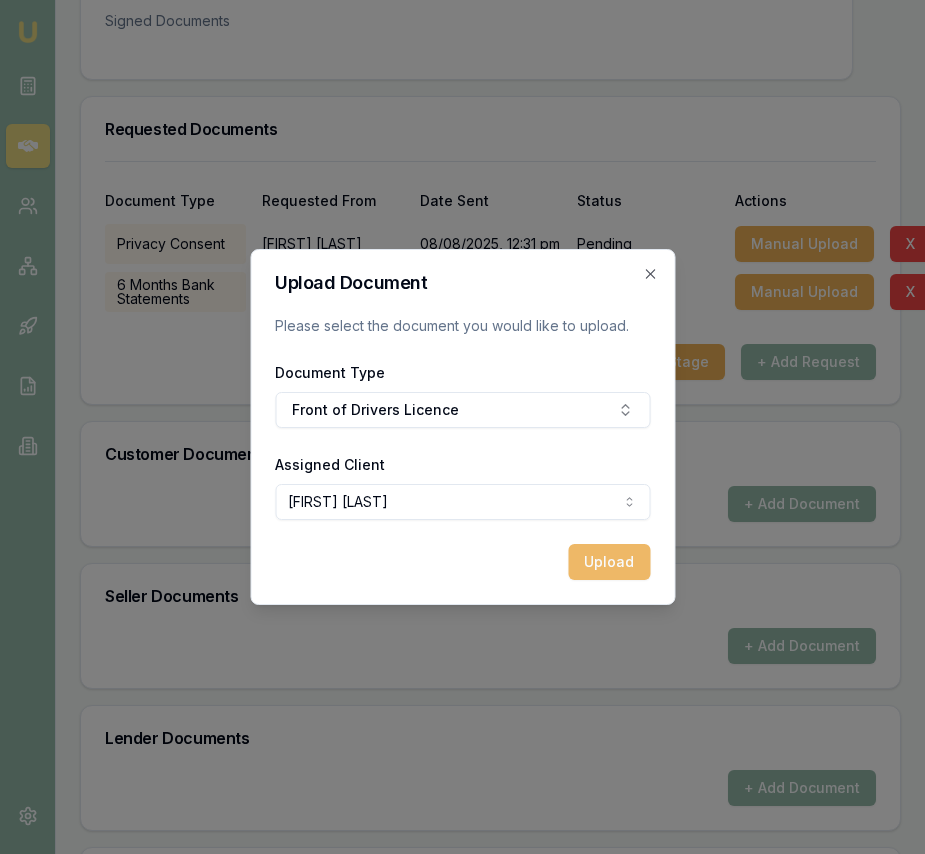 click on "Upload" at bounding box center [609, 562] 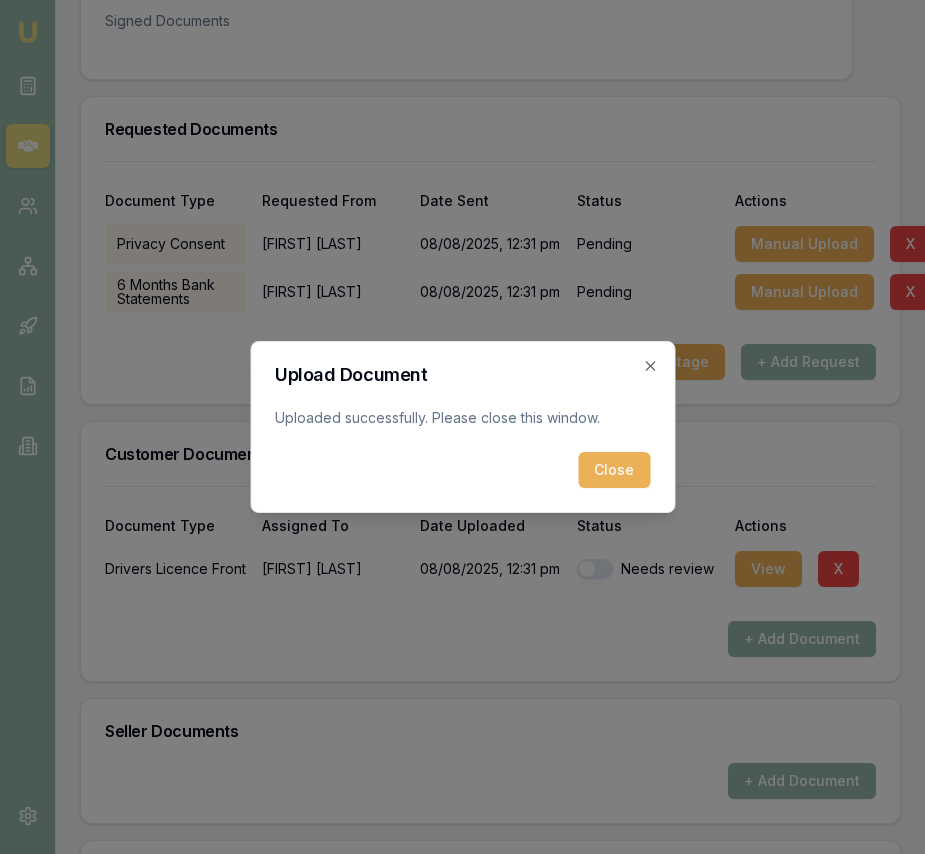click on "Close" at bounding box center (614, 470) 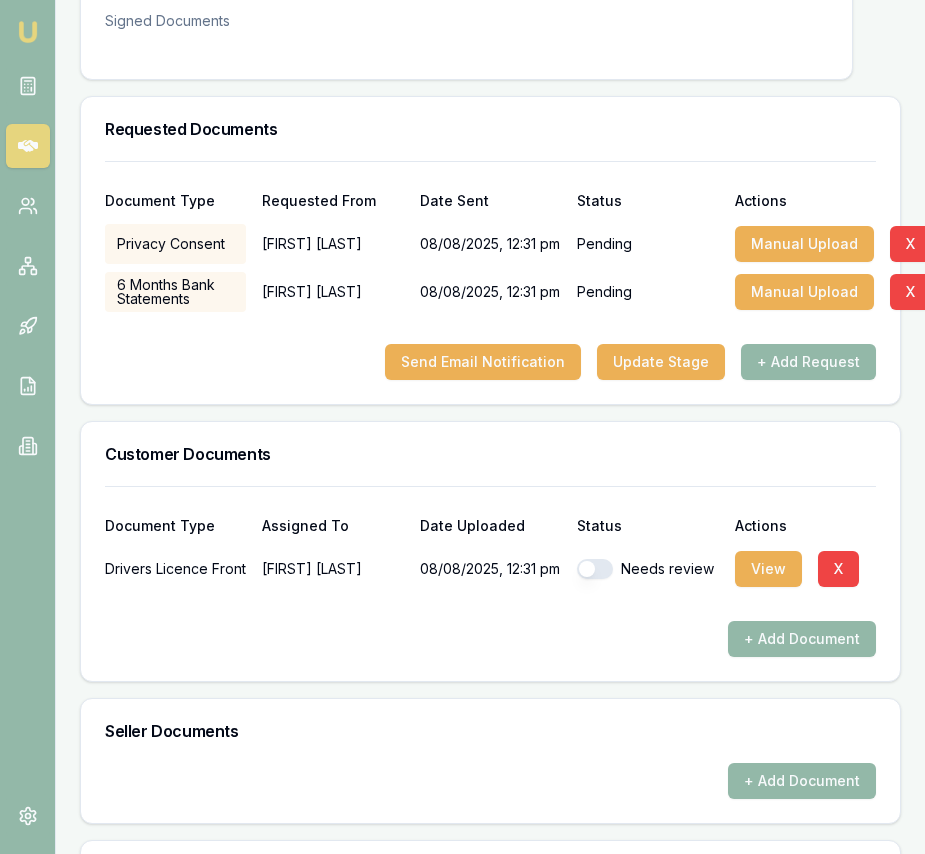 click at bounding box center [595, 569] 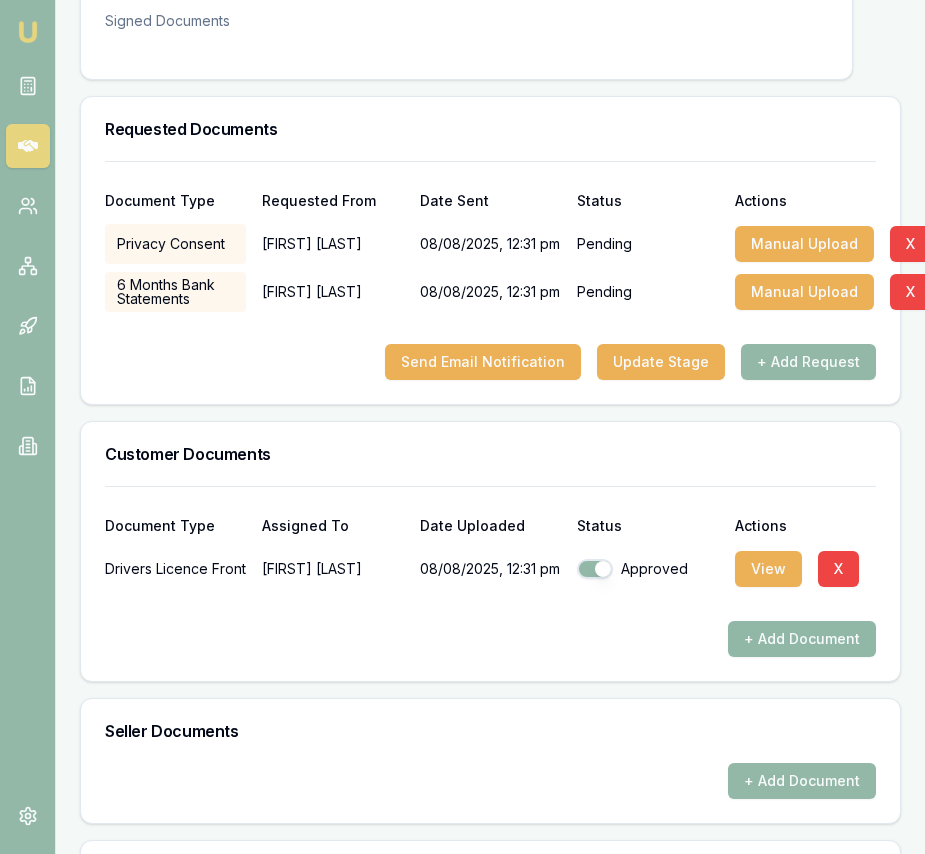 click on "+ Add Document" at bounding box center [802, 639] 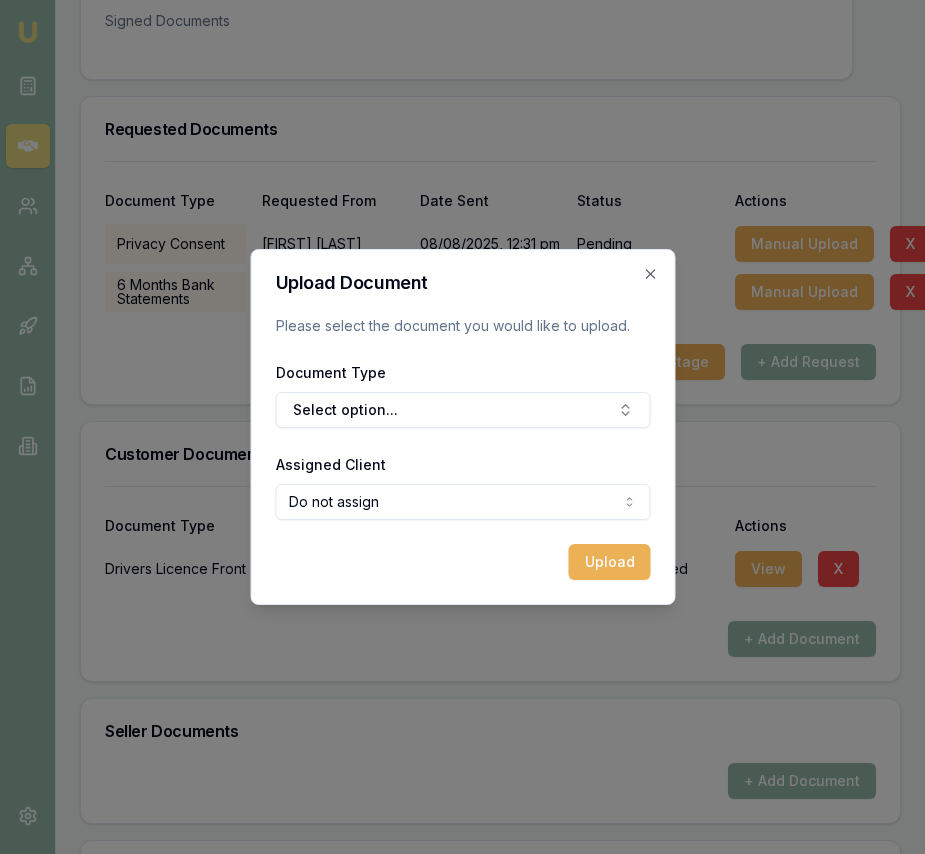 click on "Upload Document Please select the document you would like to upload. Document Type  Select option... Assigned Client Do not assign Do not assign Luke Mate Upload" at bounding box center (462, 427) 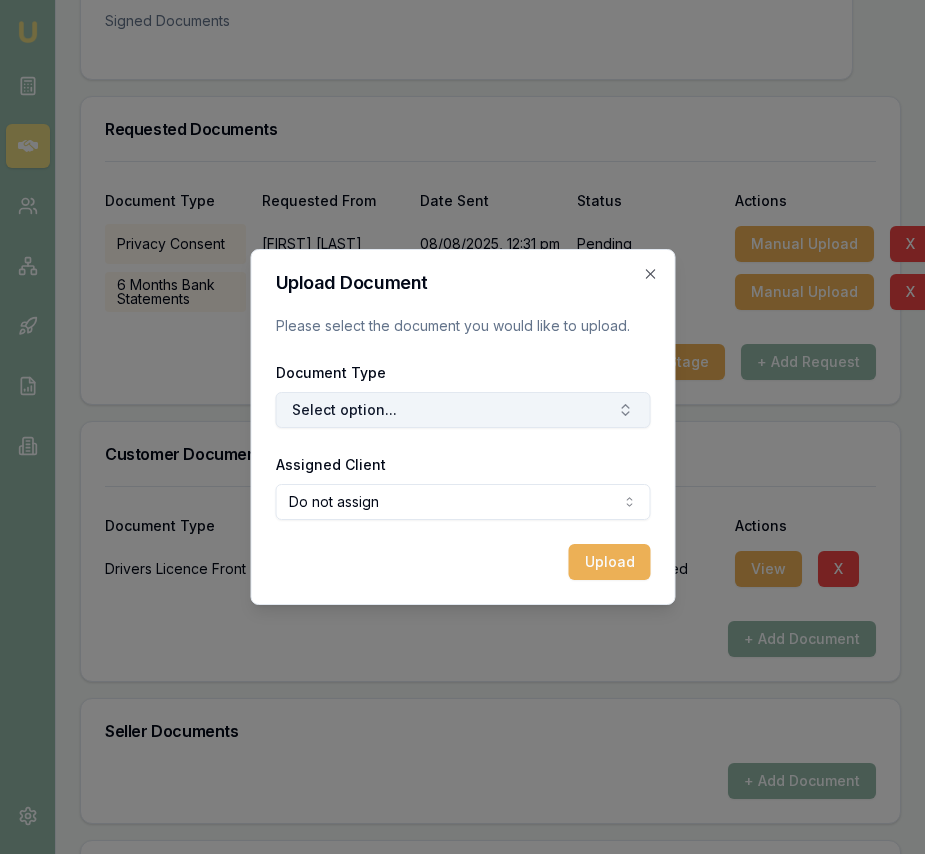 click on "Select option..." at bounding box center [462, 410] 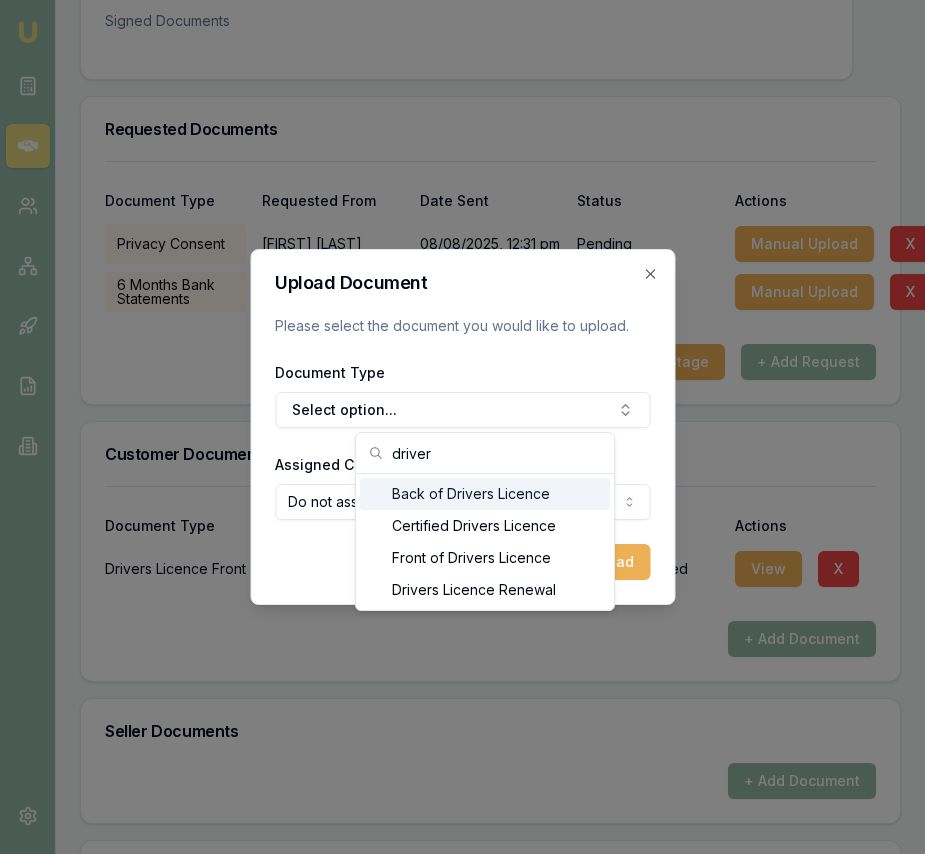 type on "driver" 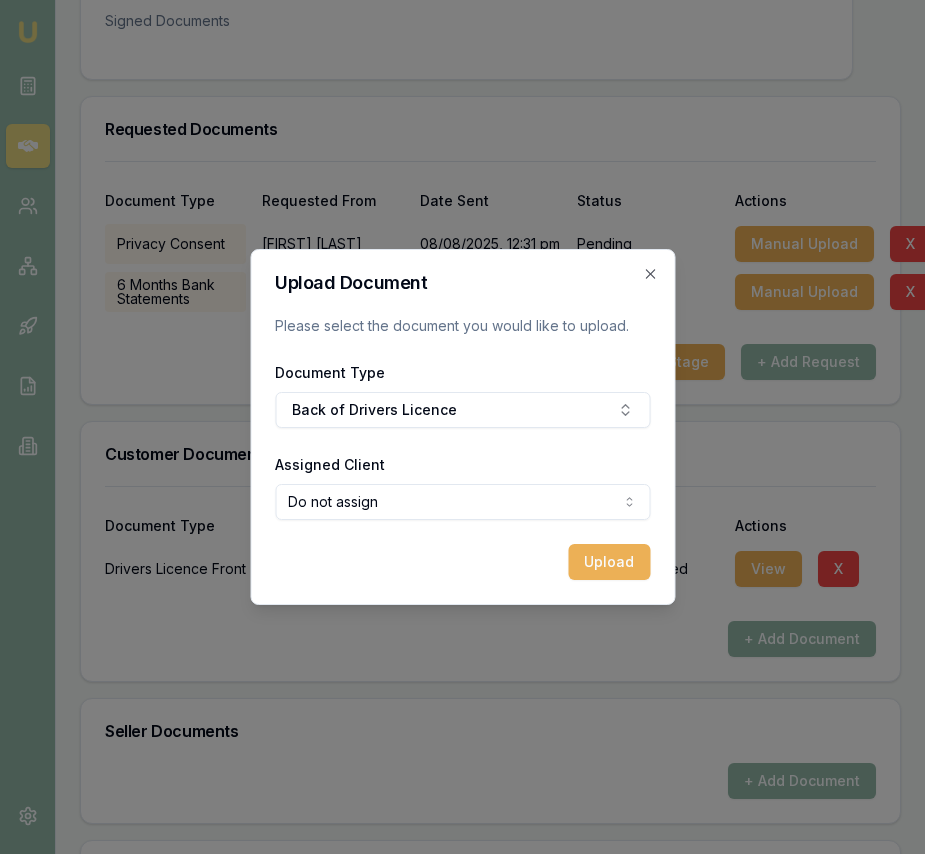 click on "Emu Broker Deals View D-KNY6J81PGO Eujin Ooi Toggle Menu Customer Luke Mate 0422833979 coldvic@outlook.com Finance Summary $60,000 Loan Type: Commercial Asset Asset Type : Passenger Car Deal Dynamics Stage: Documents Requested From Client Age: Just now Finance Details Applicants Loan Options Lender Submission Documents Requested Documents Customer Documents Seller Documents Lender Documents Internal Documents Signed Documents Requested Documents Document Type Requested From Date Sent Status Actions Privacy Consent Luke   Mate 08/08/2025, 12:31 pm Pending Manual Upload X 6 Months Bank Statements Luke   Mate 08/08/2025, 12:31 pm Pending Manual Upload X Send Email Notification Update Stage + Add Request Customer Documents Document Type Assigned To Date Uploaded Status Actions Drivers Licence Front Luke   Mate 08/08/2025, 12:31 pm Approved View X + Add Document Seller Documents + Add Document Lender Documents + Add Document Internal Documents + Add Document Signed Documents + Add Document
Upload Document" at bounding box center (462, -122) 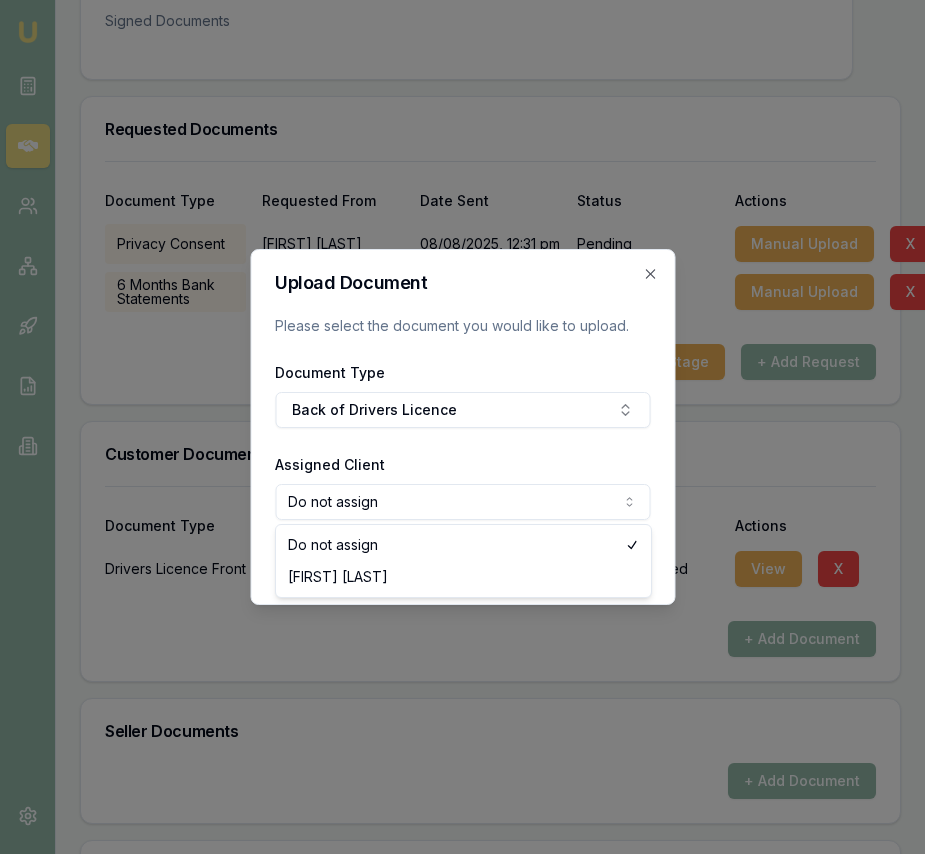 select on "U-NW70QRZRZV" 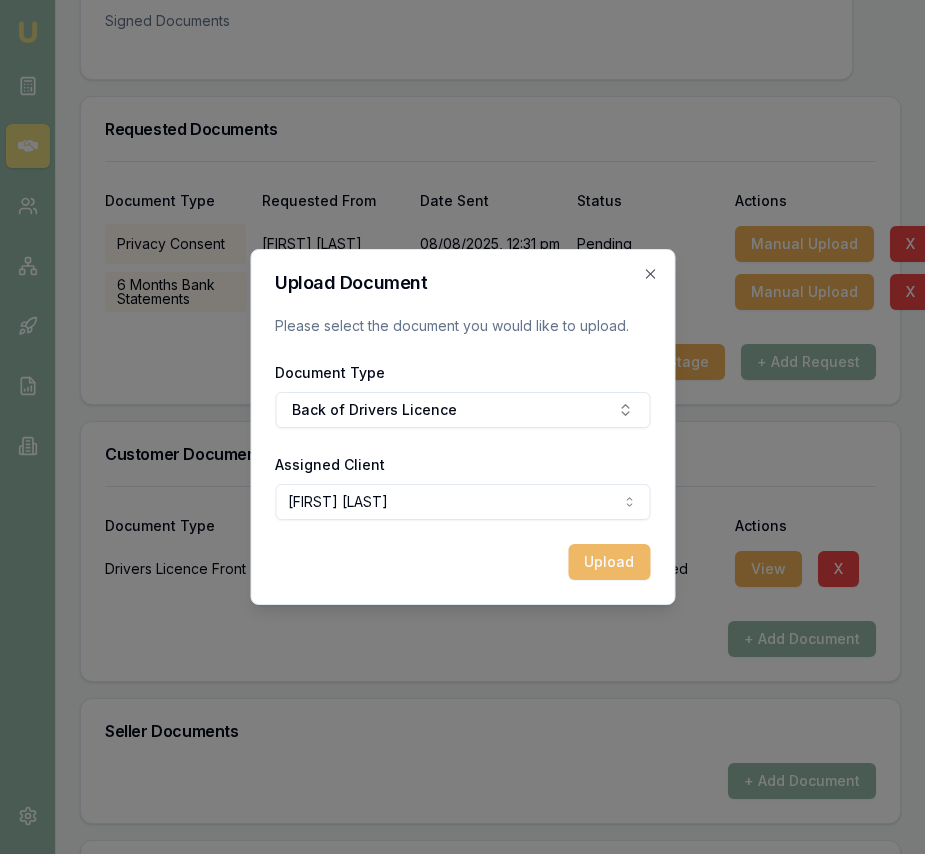 click on "Upload" at bounding box center [609, 562] 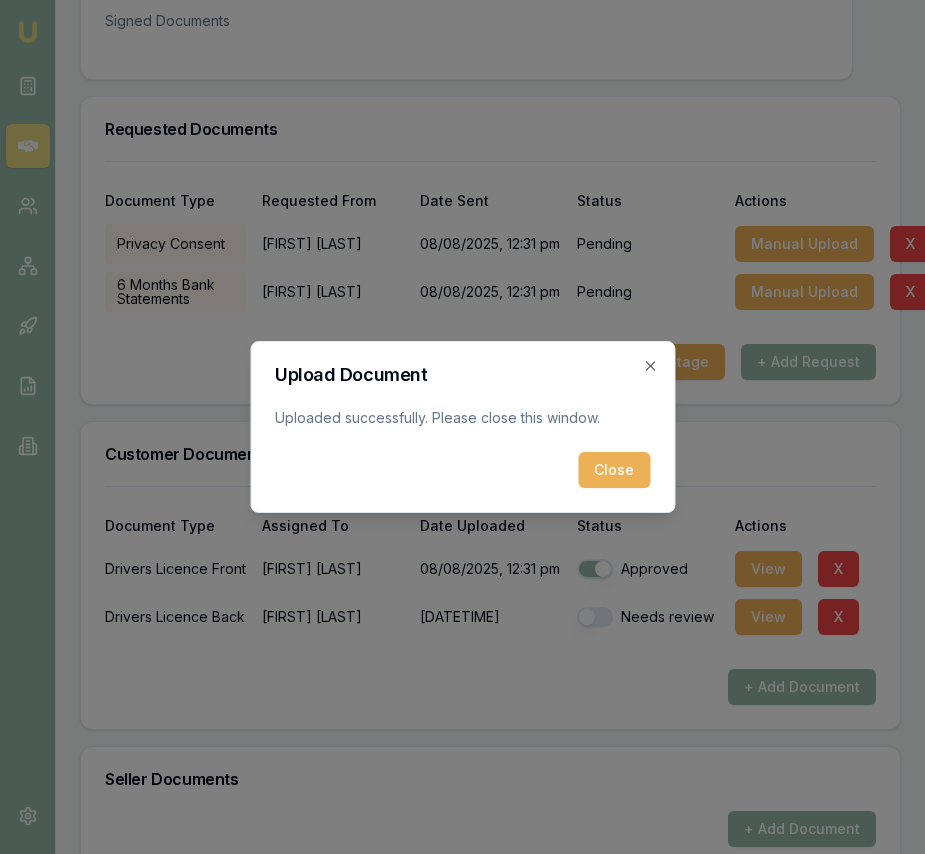 drag, startPoint x: 627, startPoint y: 471, endPoint x: 654, endPoint y: 486, distance: 30.88689 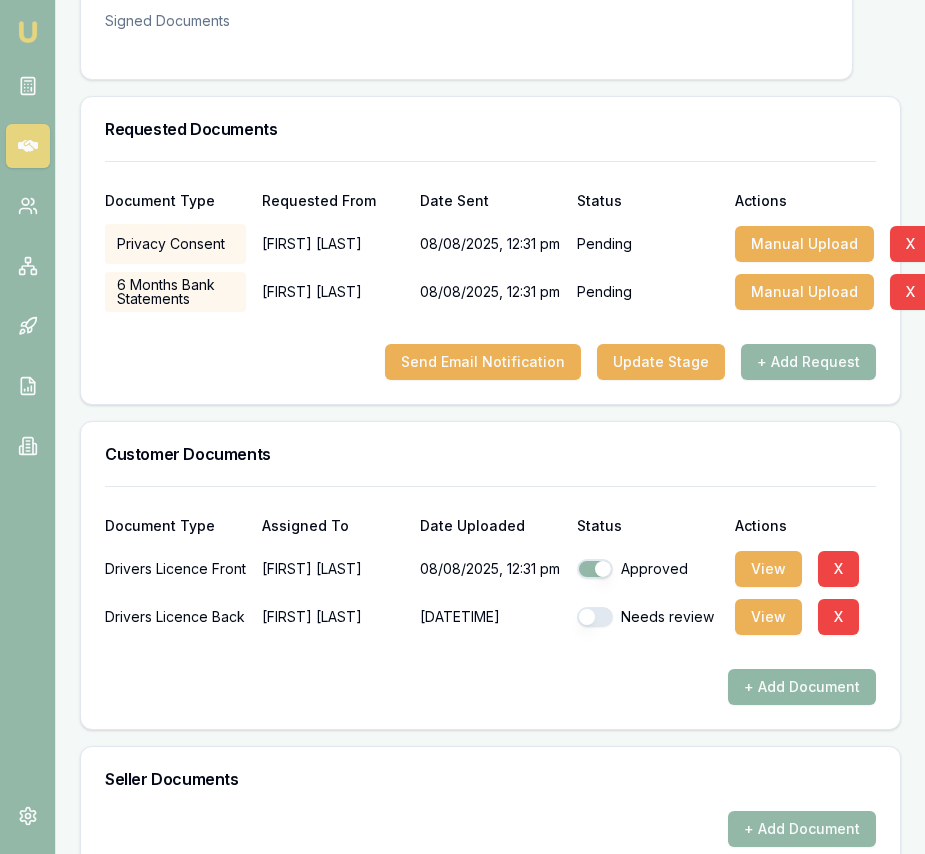 click on "+ Add Document" at bounding box center (802, 687) 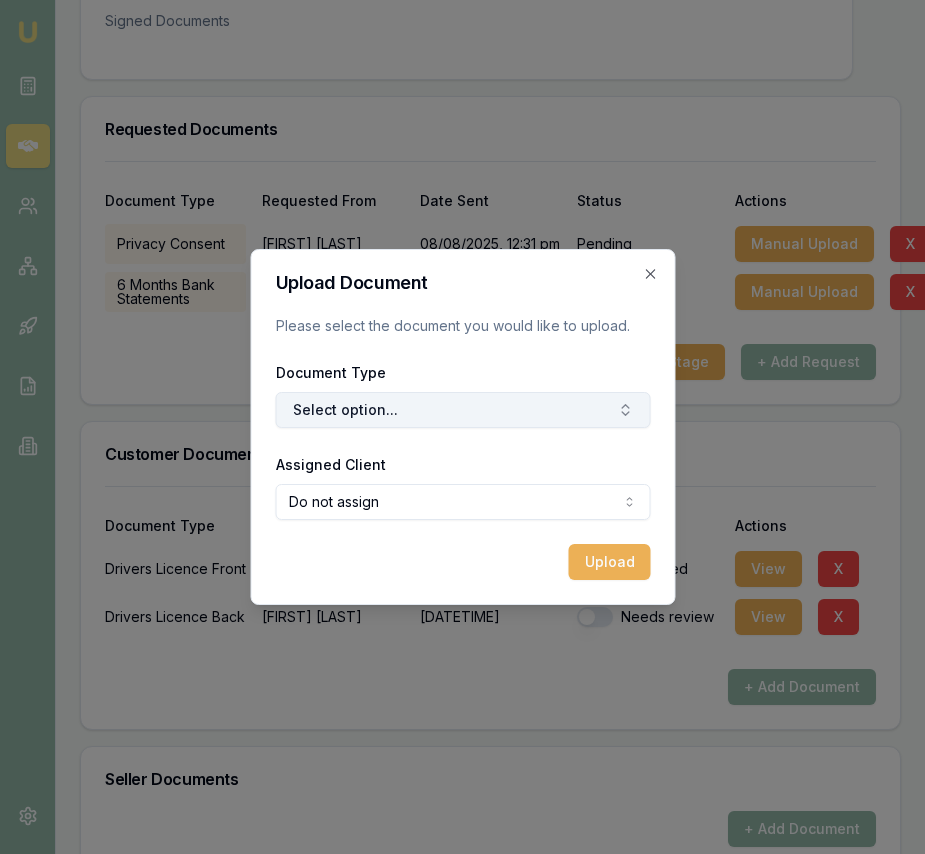click on "Select option..." at bounding box center [462, 410] 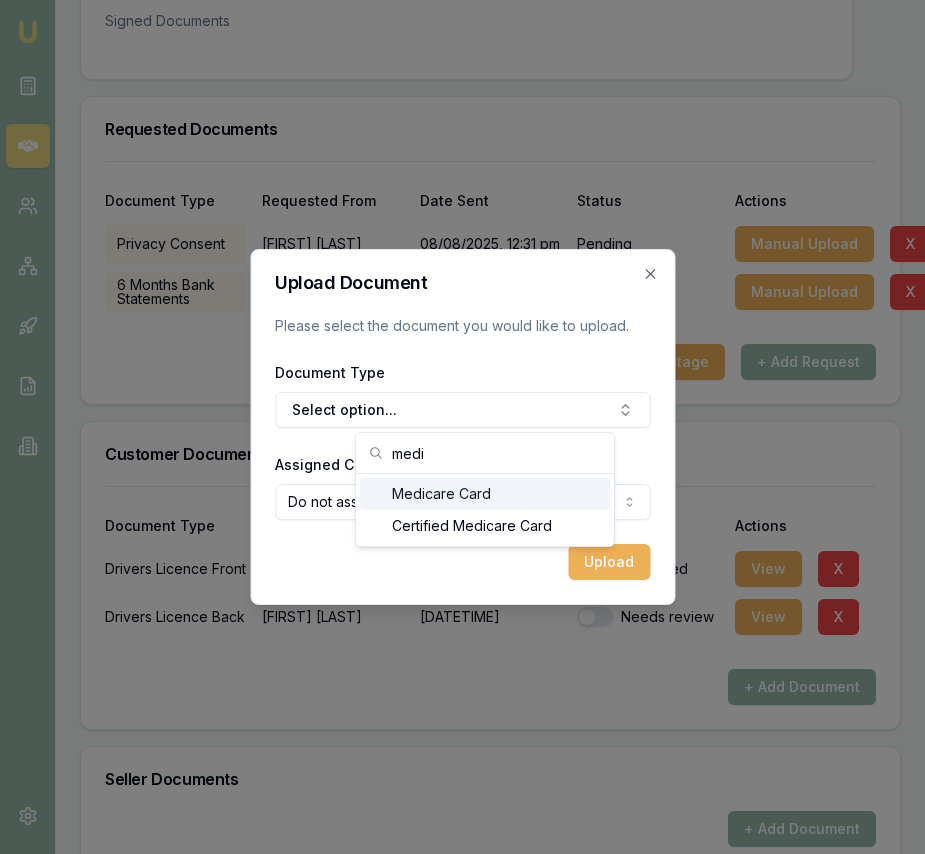 type on "medi" 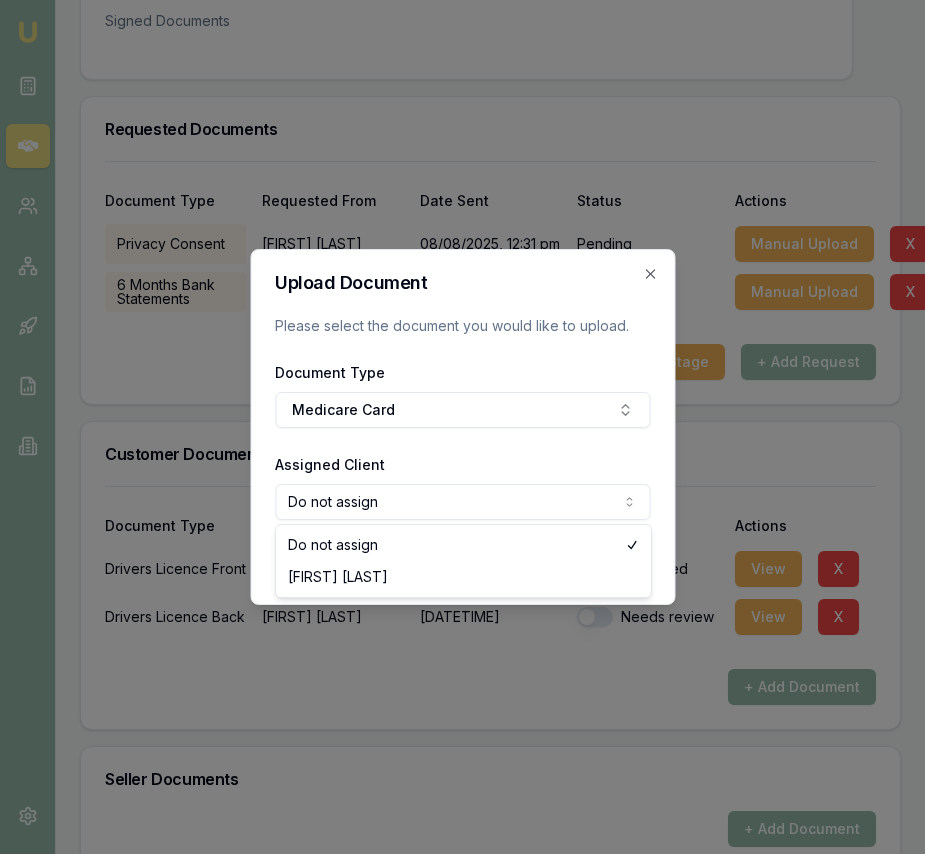 click on "Emu Broker Deals View D-KNY6J81PGO Eujin Ooi Toggle Menu Customer Luke Mate 0422833979 coldvic@outlook.com Finance Summary $60,000 Loan Type: Commercial Asset Asset Type : Passenger Car Deal Dynamics Stage: Documents Requested From Client Age: 1 minute ago Finance Details Applicants Loan Options Lender Submission Documents Requested Documents Customer Documents Seller Documents Lender Documents Internal Documents Signed Documents Requested Documents Document Type Requested From Date Sent Status Actions Privacy Consent Luke   Mate 08/08/2025, 12:31 pm Pending Manual Upload X 6 Months Bank Statements Luke   Mate 08/08/2025, 12:31 pm Pending Manual Upload X Send Email Notification Update Stage + Add Request Customer Documents Document Type Assigned To Date Uploaded Status Actions Drivers Licence Front Luke   Mate 08/08/2025, 12:31 pm Approved View X Drivers Licence Back Luke   Mate 08/08/2025, 12:32 pm Needs review View X + Add Document Seller Documents + Add Document Lender Documents + Add Document
Upload" at bounding box center (462, -122) 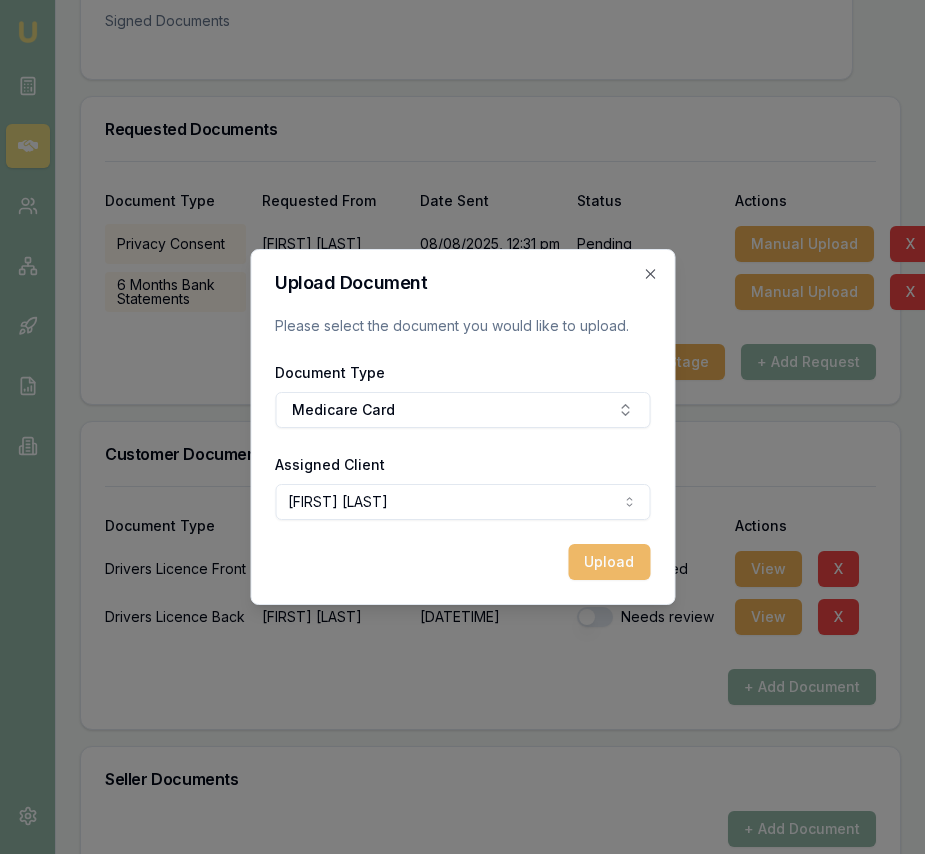 click on "Upload" at bounding box center (609, 562) 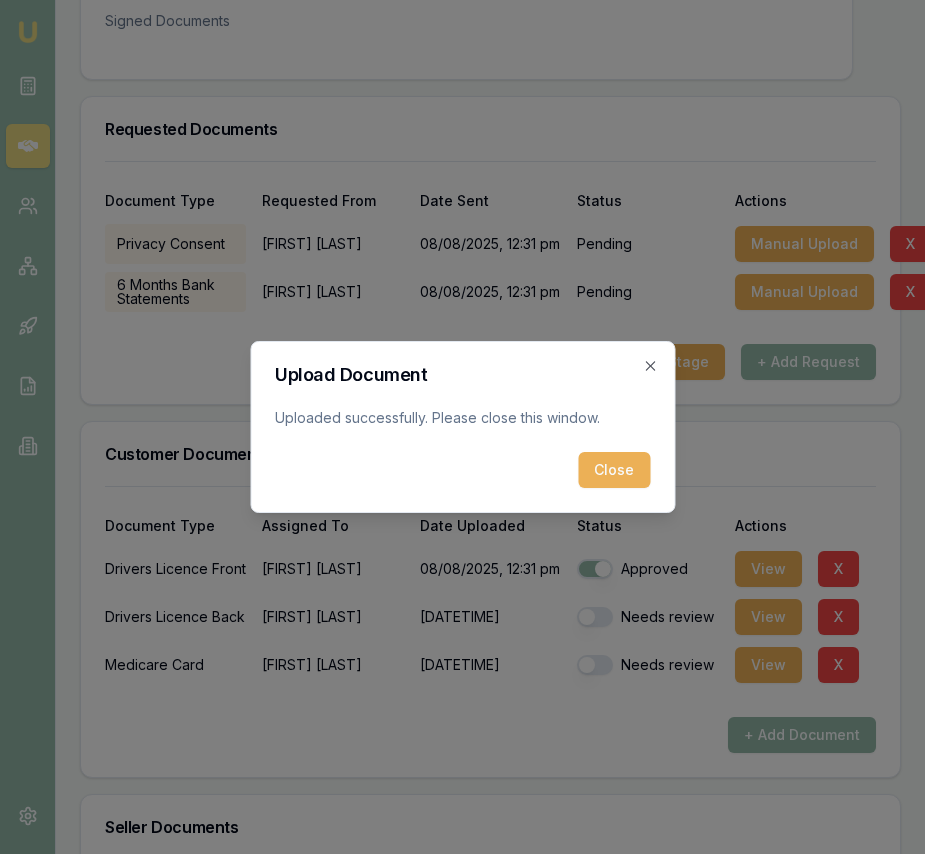 click on "Close" at bounding box center (614, 470) 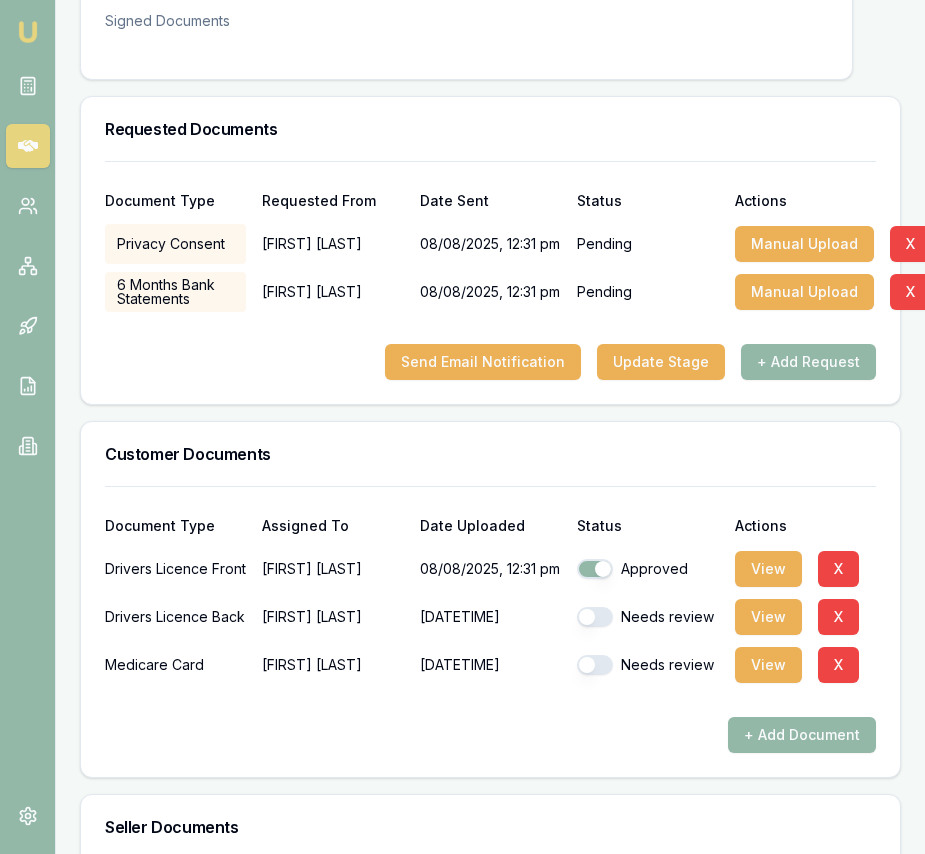 click on "Needs review" at bounding box center (647, 617) 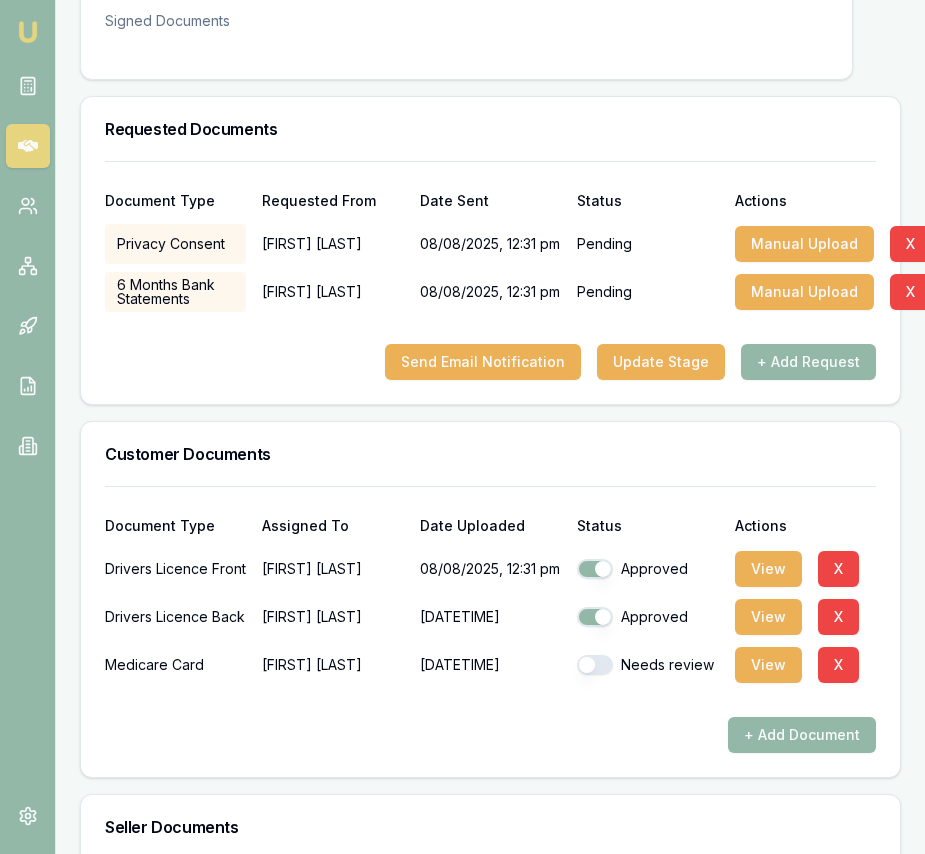 click at bounding box center (595, 665) 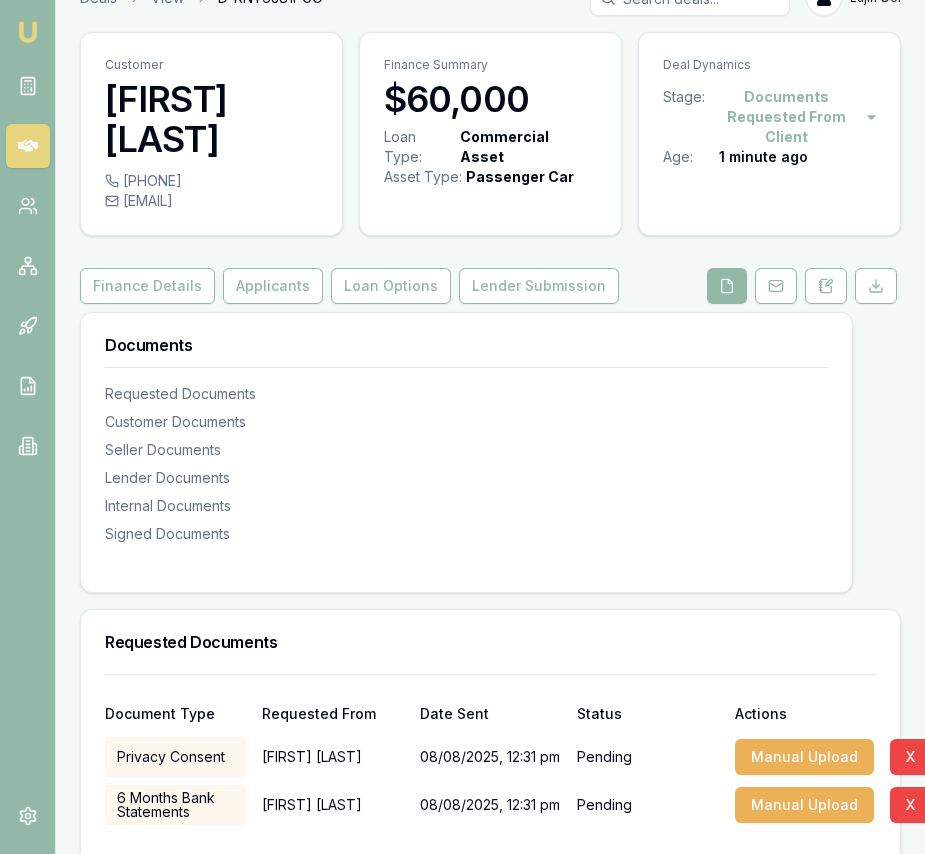 scroll, scrollTop: 0, scrollLeft: 0, axis: both 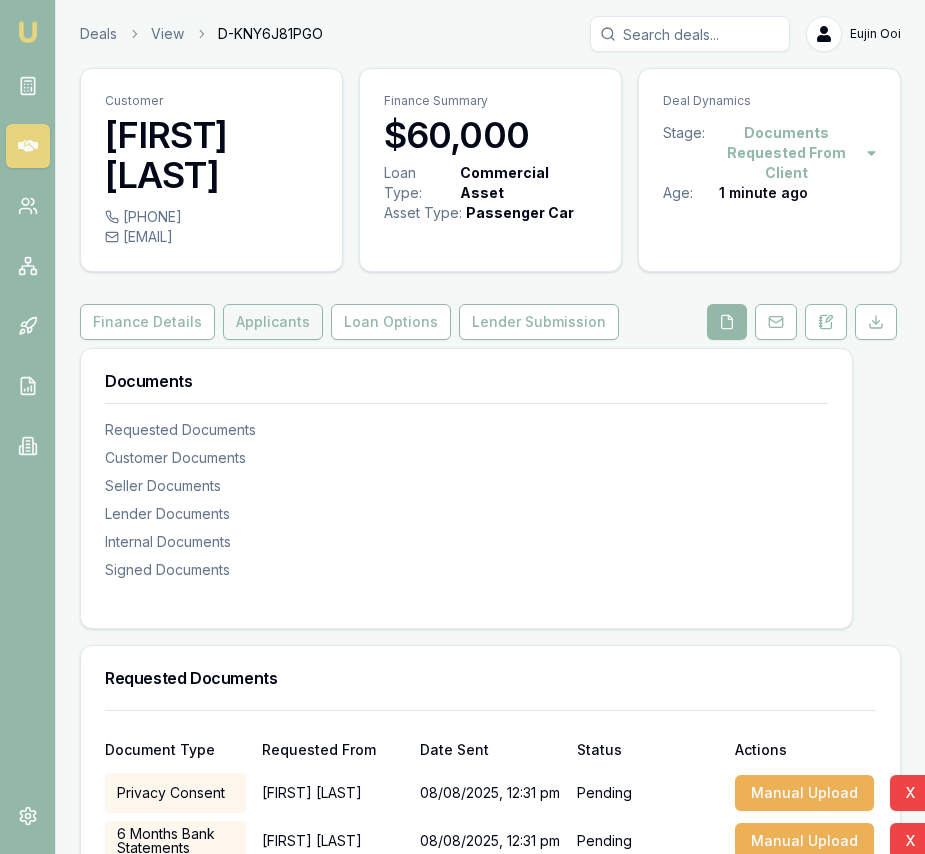 click on "Applicants" at bounding box center [273, 322] 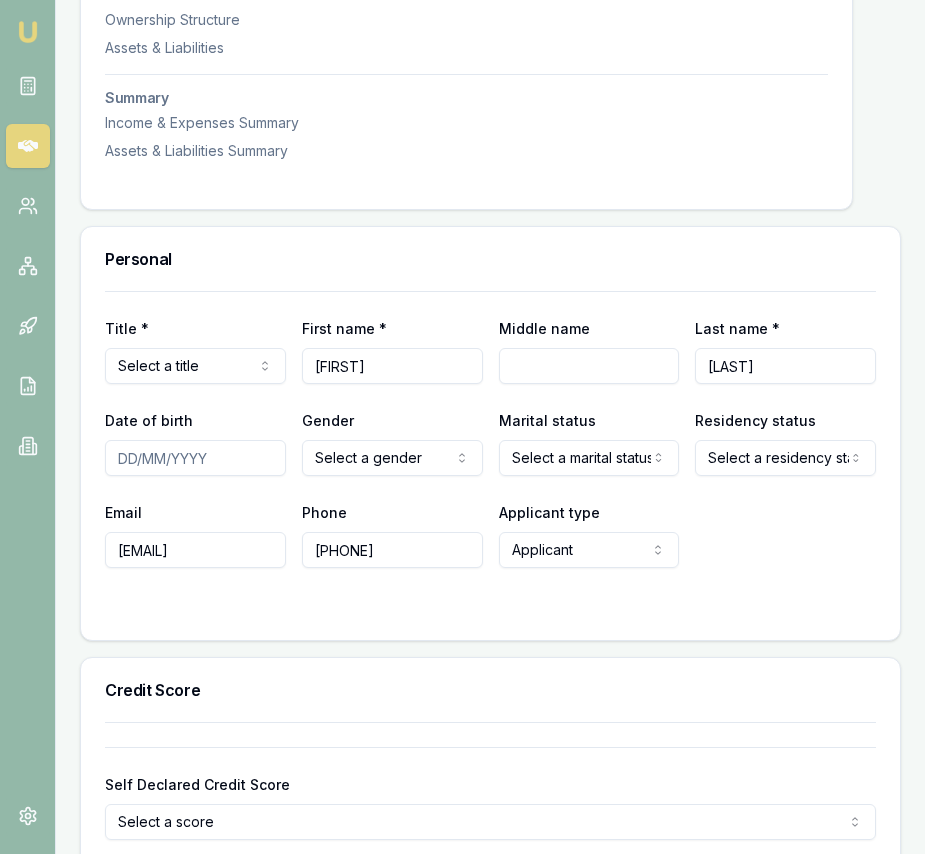 scroll, scrollTop: 737, scrollLeft: 0, axis: vertical 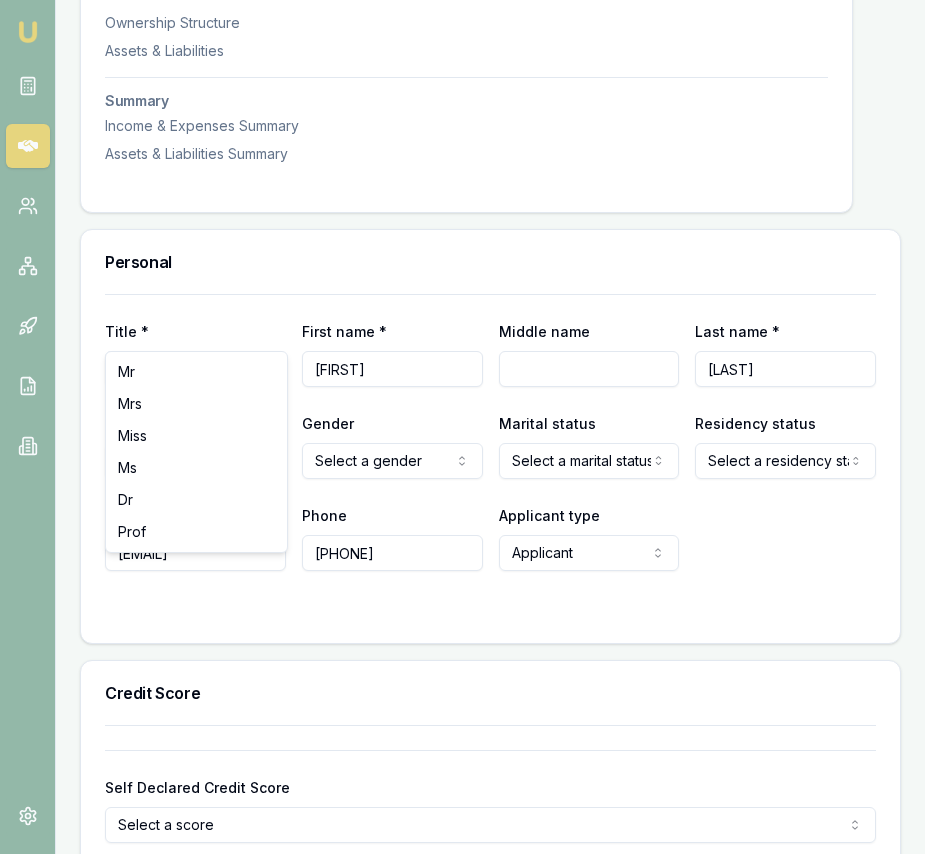 click on "Emu Broker Deals View D-KNY6J81PGO Eujin Ooi Toggle Menu Customer Luke Mate 0422833979 coldvic@outlook.com Finance Summary $60,000 Loan Type: Commercial Asset Asset Type : Passenger Car Deal Dynamics Stage: Documents Requested From Client Age: 1 minute ago Finance Details Applicants Loan Options Lender Submission Applicant Information Luke Mate switch Personal Personal Details Credit Score Identification Bank Details Residential Assets & Liabilities Business Business Details Business Financials Ownership Structure Assets & Liabilities Summary Income & Expenses Summary Assets & Liabilities Summary Personal Title * Select a title Mr Mrs Miss Ms Dr Prof First name * Luke Middle name  Last name * Mate Date of birth Gender  Select a gender Male Female Other Not disclosed Marital status  Select a marital status Single Married De facto Separated Divorced Widowed Residency status  Select a residency status Australian citizen Permanent resident Visa holder Email coldvic@outlook.com Phone 0422833979 Applicant type  Low" at bounding box center (462, -310) 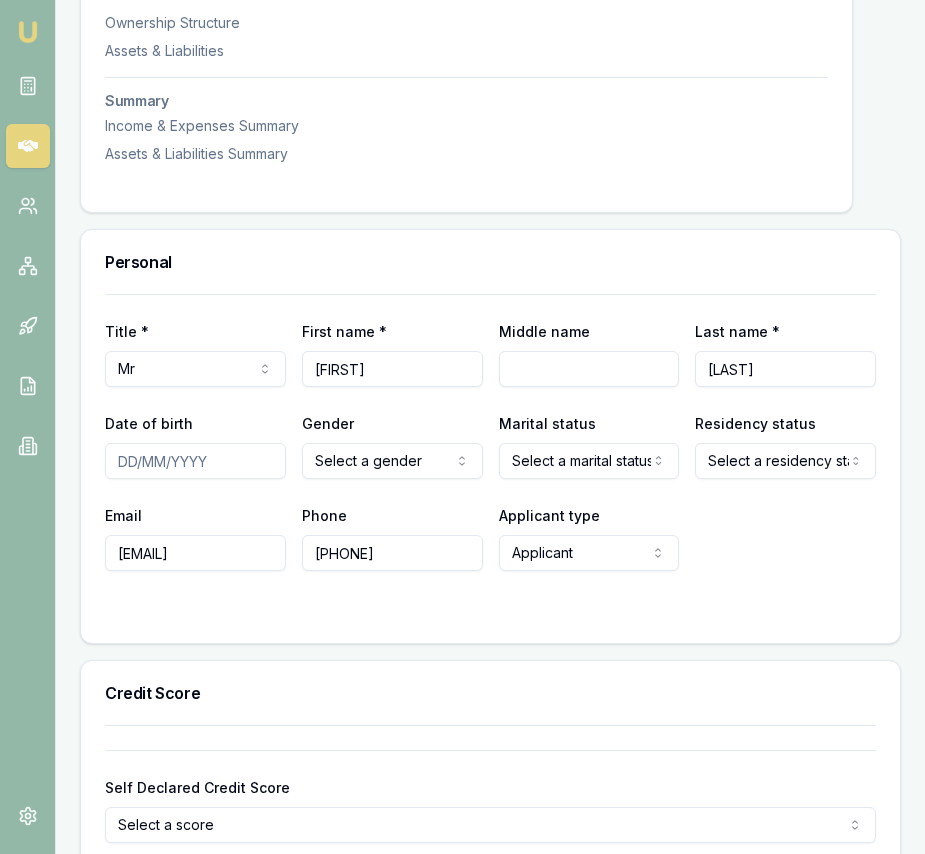 click on "Date of birth" at bounding box center [195, 461] 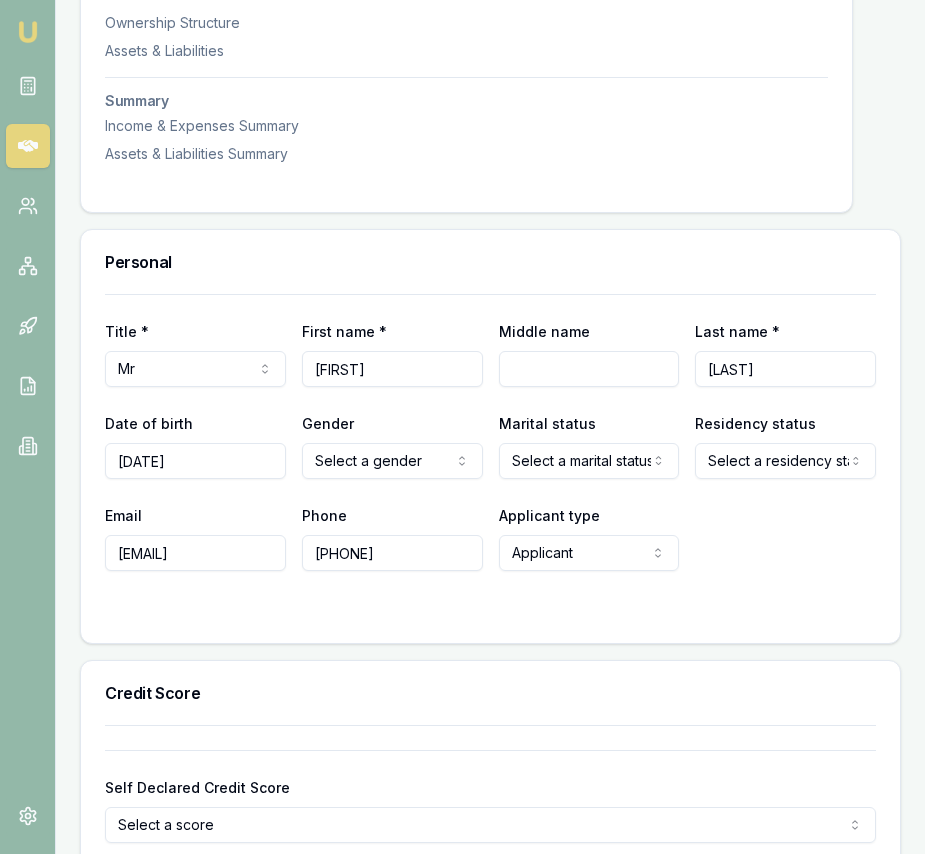 type on "19/06/1995" 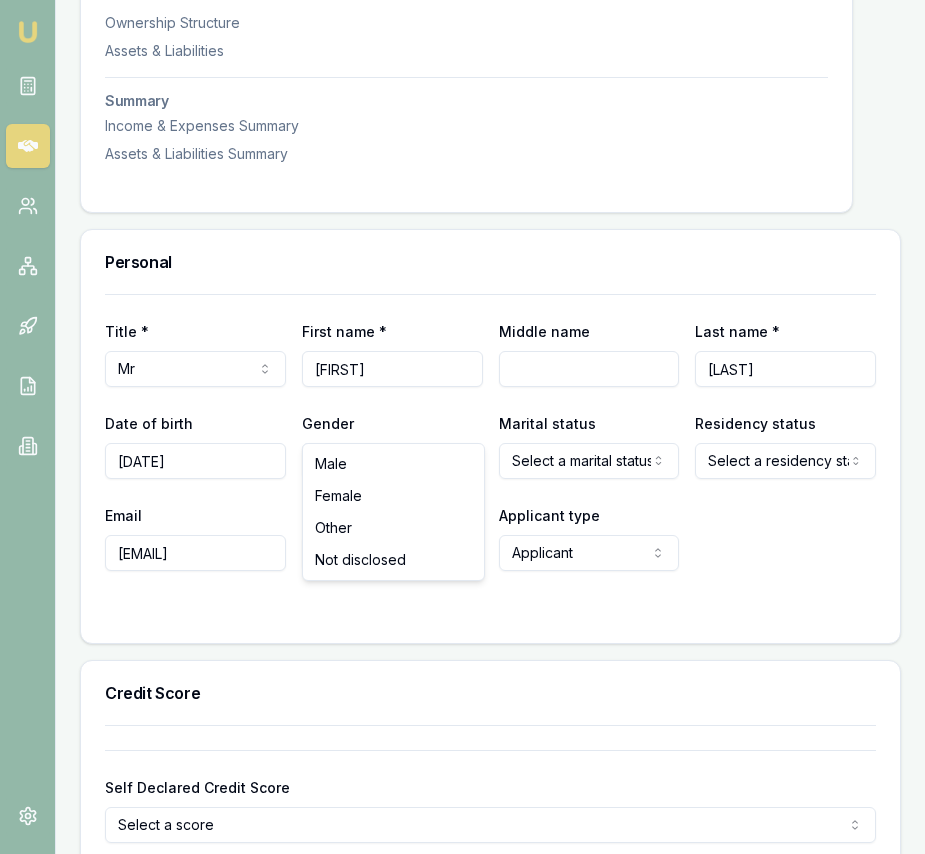 drag, startPoint x: 376, startPoint y: 465, endPoint x: 516, endPoint y: 441, distance: 142.04225 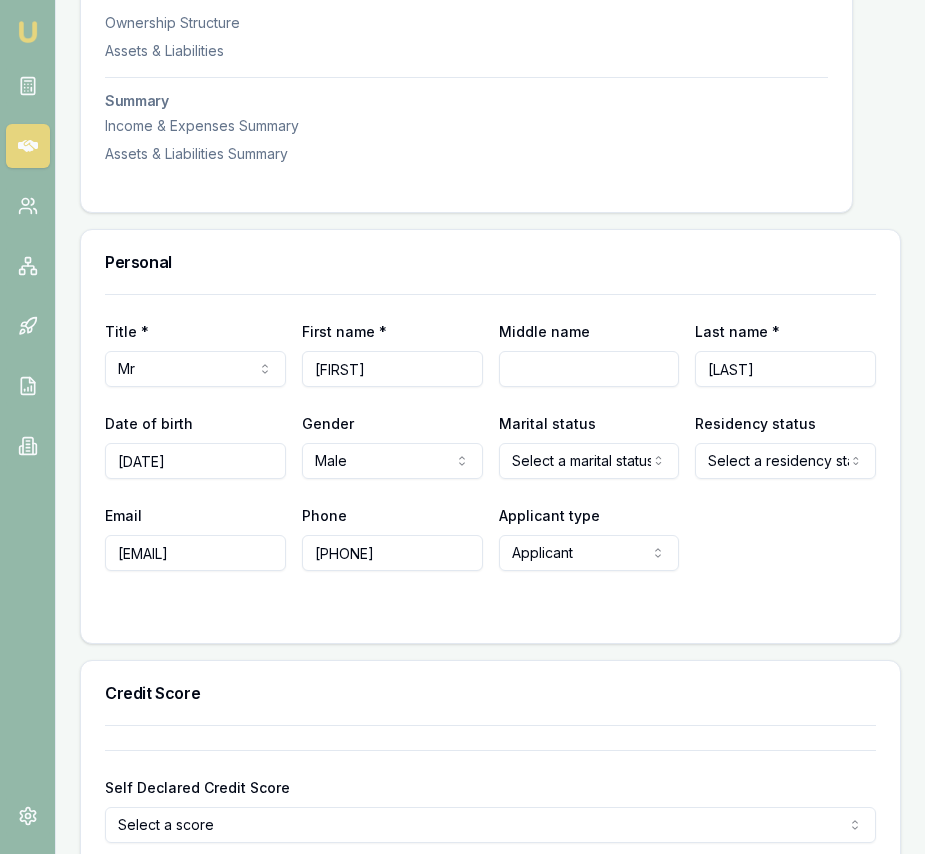 click on "Emu Broker Deals View D-KNY6J81PGO Eujin Ooi Toggle Menu Customer Luke Mate 0422833979 coldvic@outlook.com Finance Summary $60,000 Loan Type: Commercial Asset Asset Type : Passenger Car Deal Dynamics Stage: Documents Requested From Client Age: 2 minutes ago Finance Details Applicants Loan Options Lender Submission Applicant Information Luke Mate switch Personal Personal Details Credit Score Identification Bank Details Residential Assets & Liabilities Business Business Details Business Financials Ownership Structure Assets & Liabilities Summary Income & Expenses Summary Assets & Liabilities Summary Personal Title * Mr Mr Mrs Miss Ms Dr Prof First name * Luke Middle name  Last name * Mate Date of birth 19/06/1995 Gender  Male Male Female Other Not disclosed Marital status  Select a marital status Single Married De facto Separated Divorced Widowed Residency status  Select a residency status Australian citizen Permanent resident Visa holder Email coldvic@outlook.com Phone 0422833979 Applicant type  Applicant Fair" at bounding box center [462, -310] 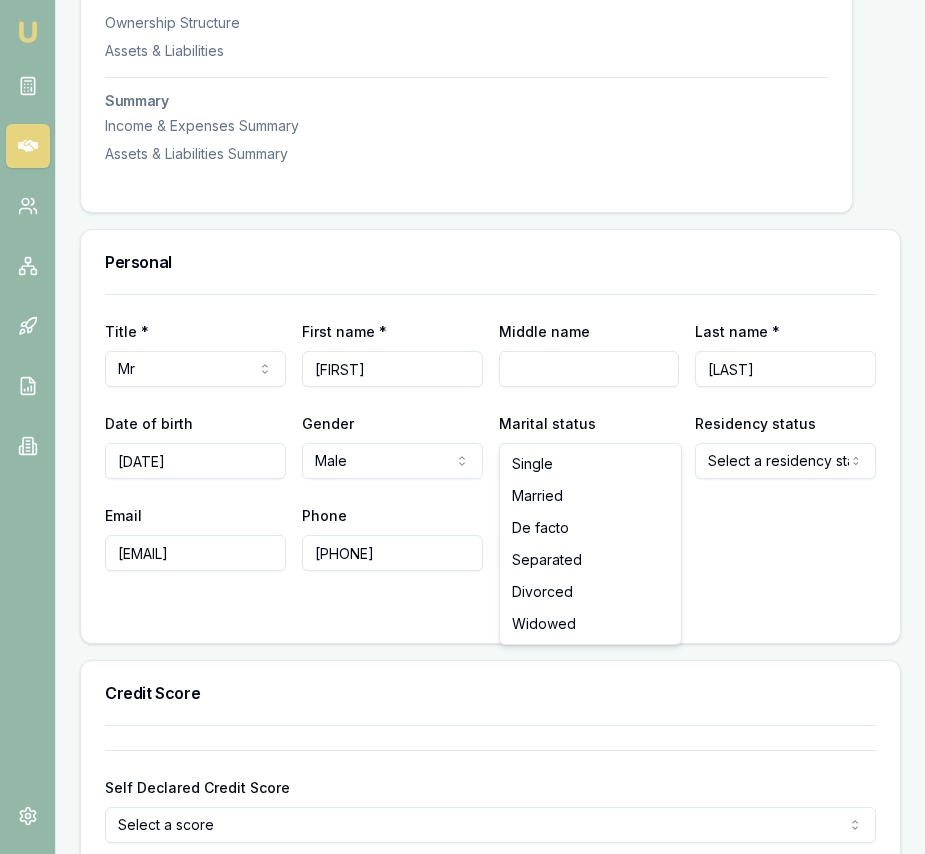 select on "MARRIED" 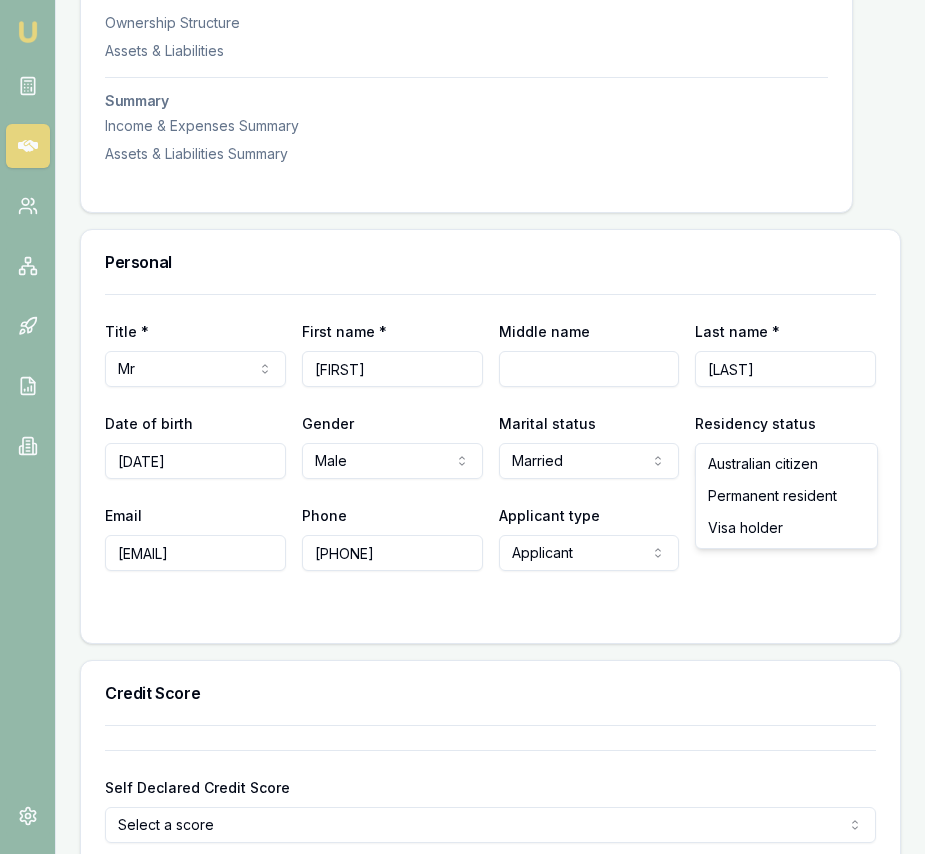 click on "Emu Broker Deals View D-KNY6J81PGO Eujin Ooi Toggle Menu Customer Luke Mate 0422833979 coldvic@outlook.com Finance Summary $60,000 Loan Type: Commercial Asset Asset Type : Passenger Car Deal Dynamics Stage: Documents Requested From Client Age: 2 minutes ago Finance Details Applicants Loan Options Lender Submission Applicant Information Luke Mate switch Personal Personal Details Credit Score Identification Bank Details Residential Assets & Liabilities Business Business Details Business Financials Ownership Structure Assets & Liabilities Summary Income & Expenses Summary Assets & Liabilities Summary Personal Title * Mr Mr Mrs Miss Ms Dr Prof First name * Luke Middle name  Last name * Mate Date of birth 19/06/1995 Gender  Male Male Female Other Not disclosed Marital status  Married Single Married De facto Separated Divorced Widowed Residency status  Select a residency status Australian citizen Permanent resident Visa holder Email coldvic@outlook.com Phone 0422833979 Applicant type  Applicant Applicant Guarantor" at bounding box center [462, -310] 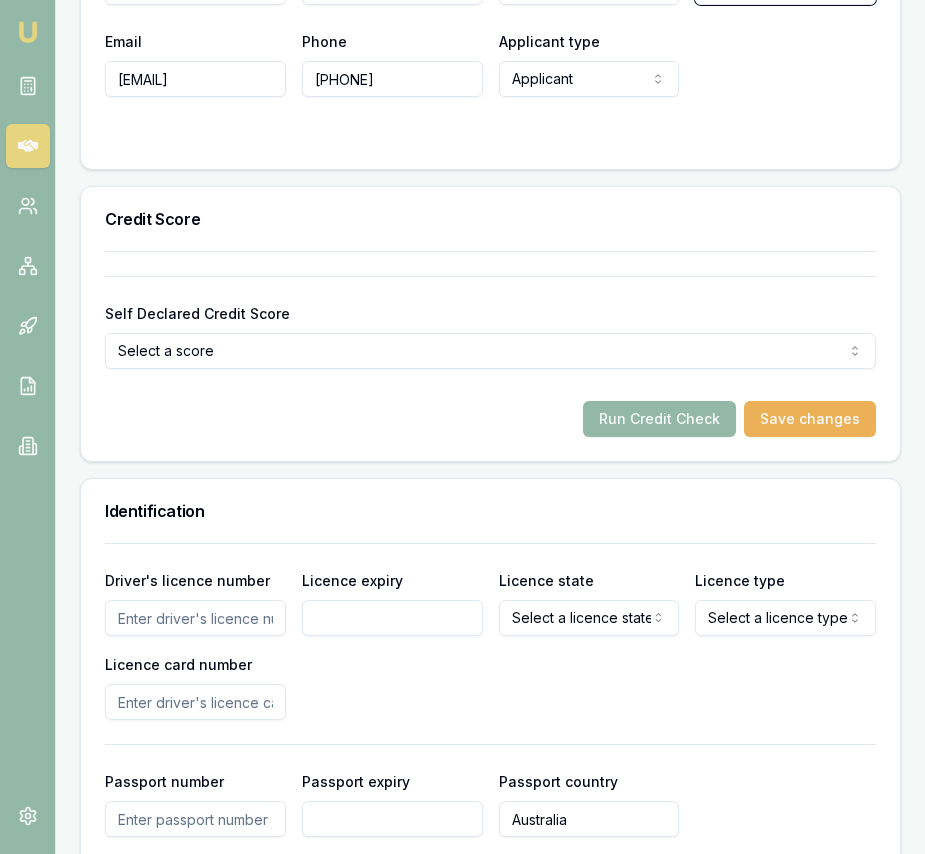 scroll, scrollTop: 1212, scrollLeft: 0, axis: vertical 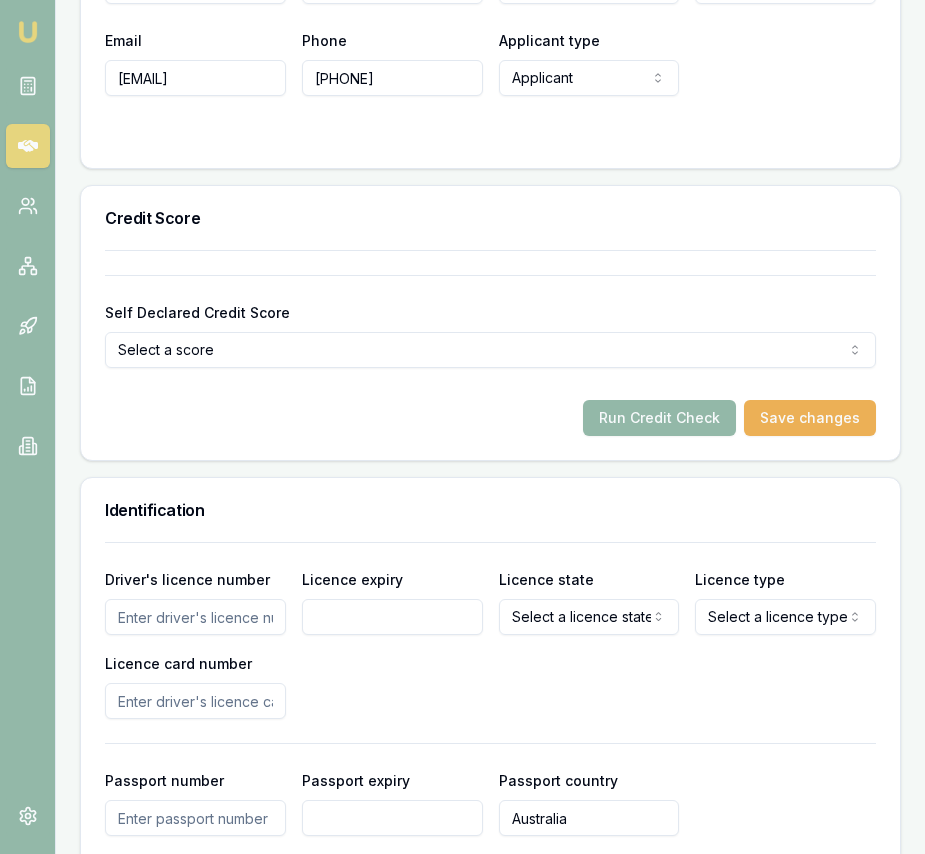 click on "Driver's licence number" at bounding box center (195, 617) 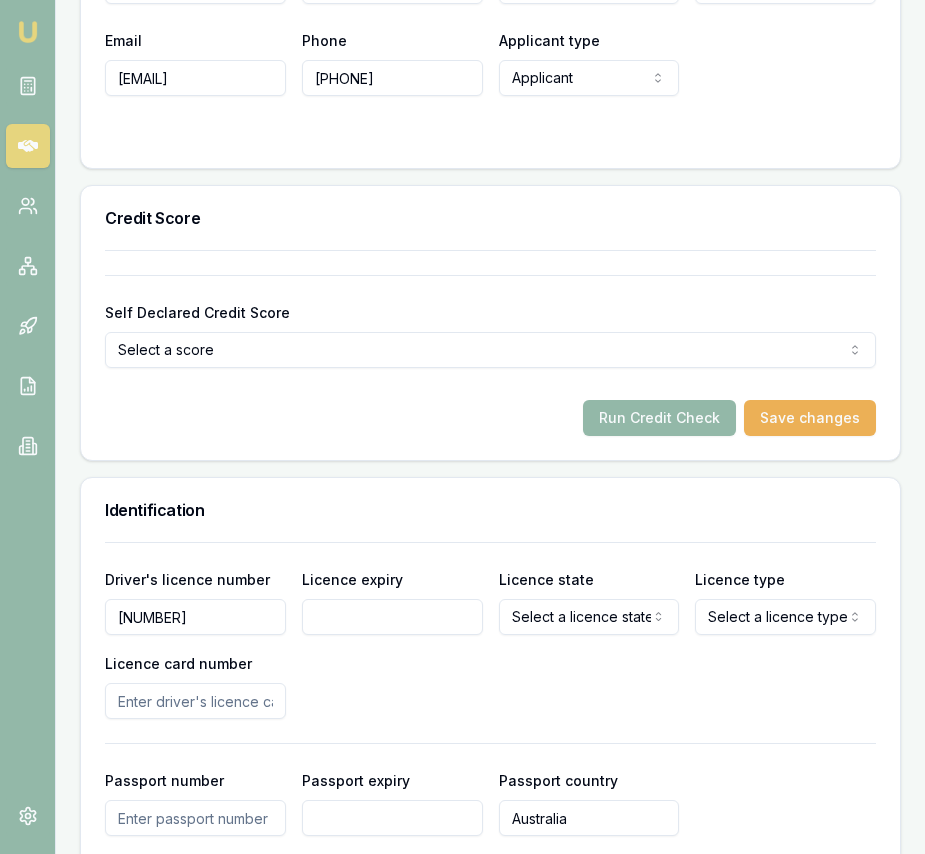 type on "036629200" 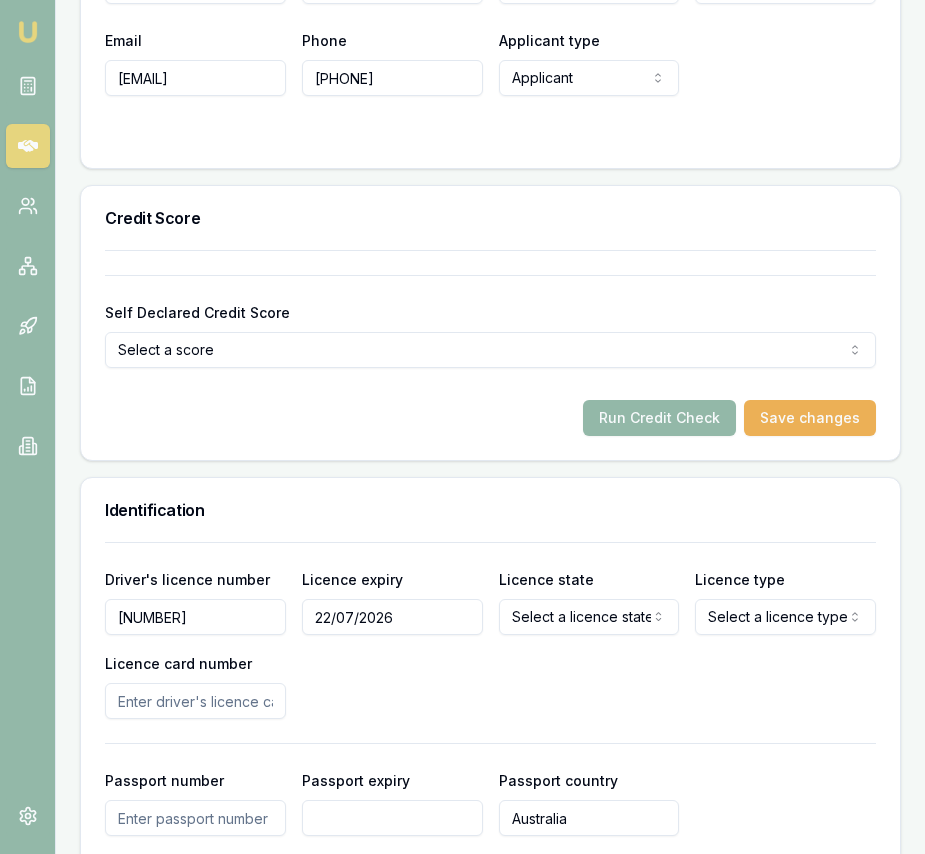 type on "22/07/2026" 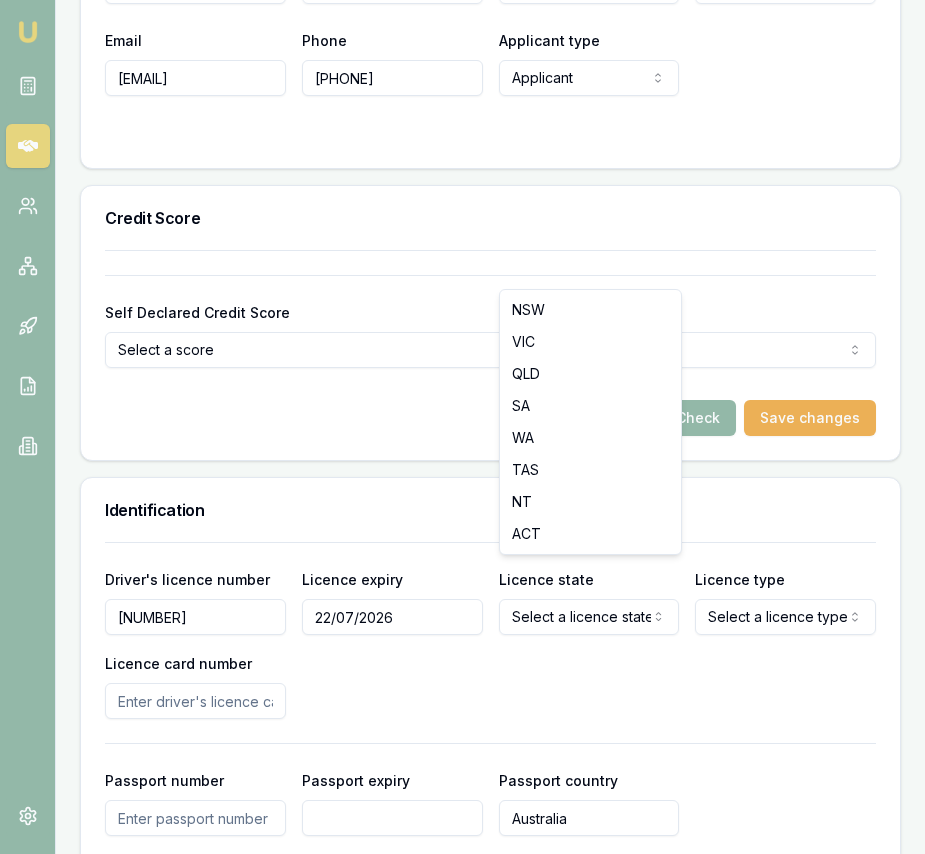 select on "VIC" 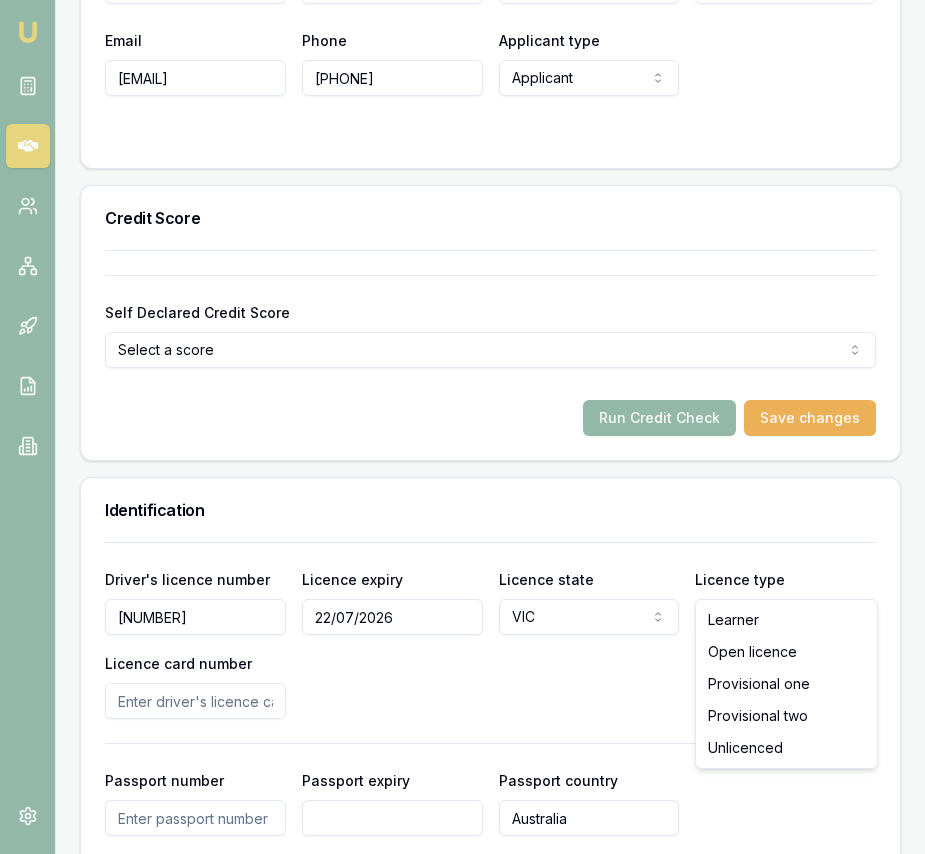 click on "Emu Broker Deals View D-KNY6J81PGO Eujin Ooi Toggle Menu Customer Luke Mate 0422833979 coldvic@outlook.com Finance Summary $60,000 Loan Type: Commercial Asset Asset Type : Passenger Car Deal Dynamics Stage: Documents Requested From Client Age: 2 minutes ago Finance Details Applicants Loan Options Lender Submission Applicant Information Luke Mate switch Personal Personal Details Credit Score Identification Bank Details Residential Assets & Liabilities Business Business Details Business Financials Ownership Structure Assets & Liabilities Summary Income & Expenses Summary Assets & Liabilities Summary Personal Title * Mr Mr Mrs Miss Ms Dr Prof First name * Luke Middle name  Last name * Mate Date of birth 19/06/1995 Gender  Male Male Female Other Not disclosed Marital status  Married Single Married De facto Separated Divorced Widowed Residency status  Australian citizen Australian citizen Permanent resident Visa holder Email coldvic@outlook.com Phone 0422833979 Applicant type  Applicant Applicant Non applicant Low" at bounding box center (462, -785) 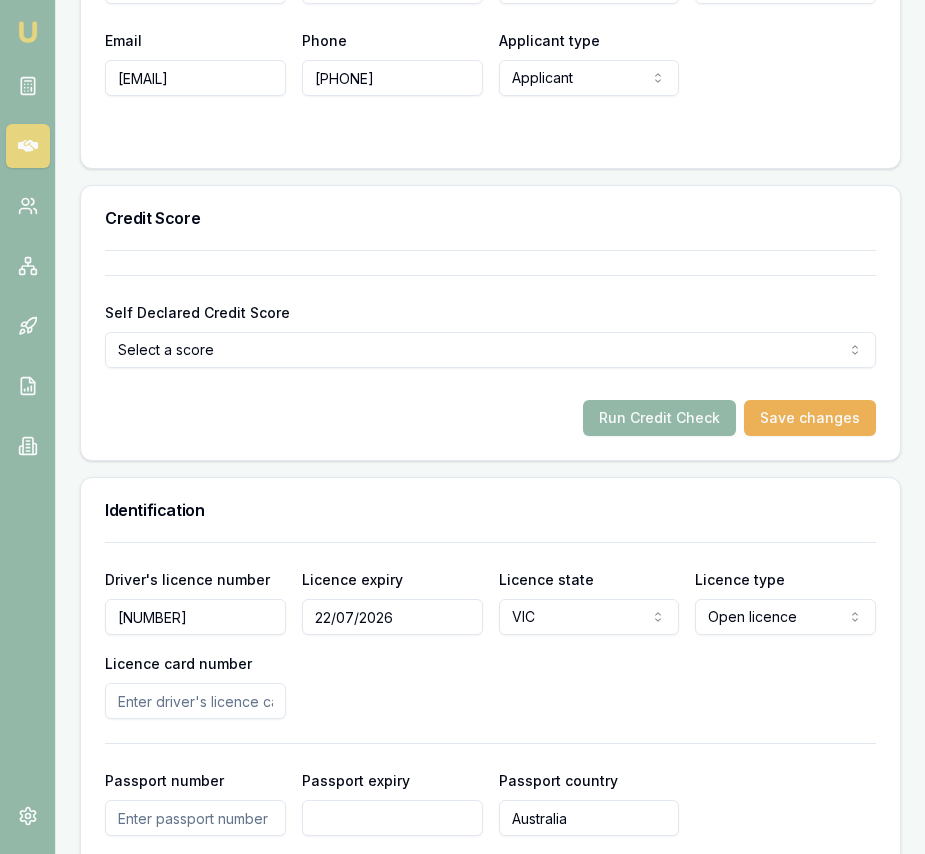 click on "Licence card number" at bounding box center (195, 701) 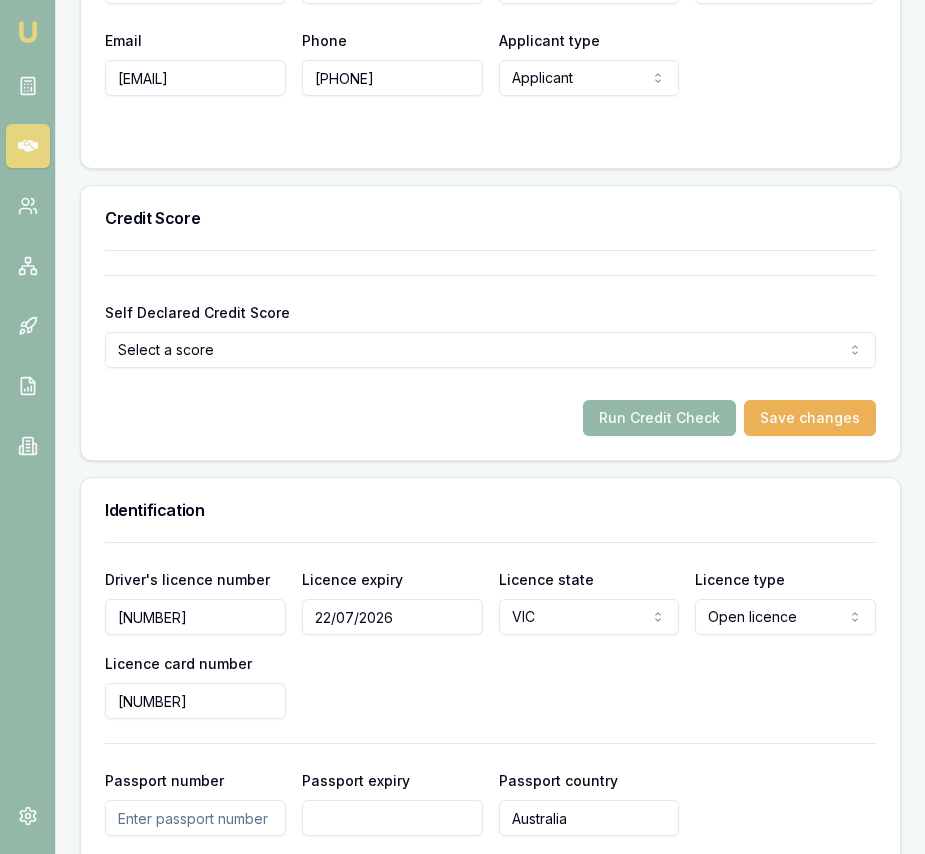 type on "P1085842" 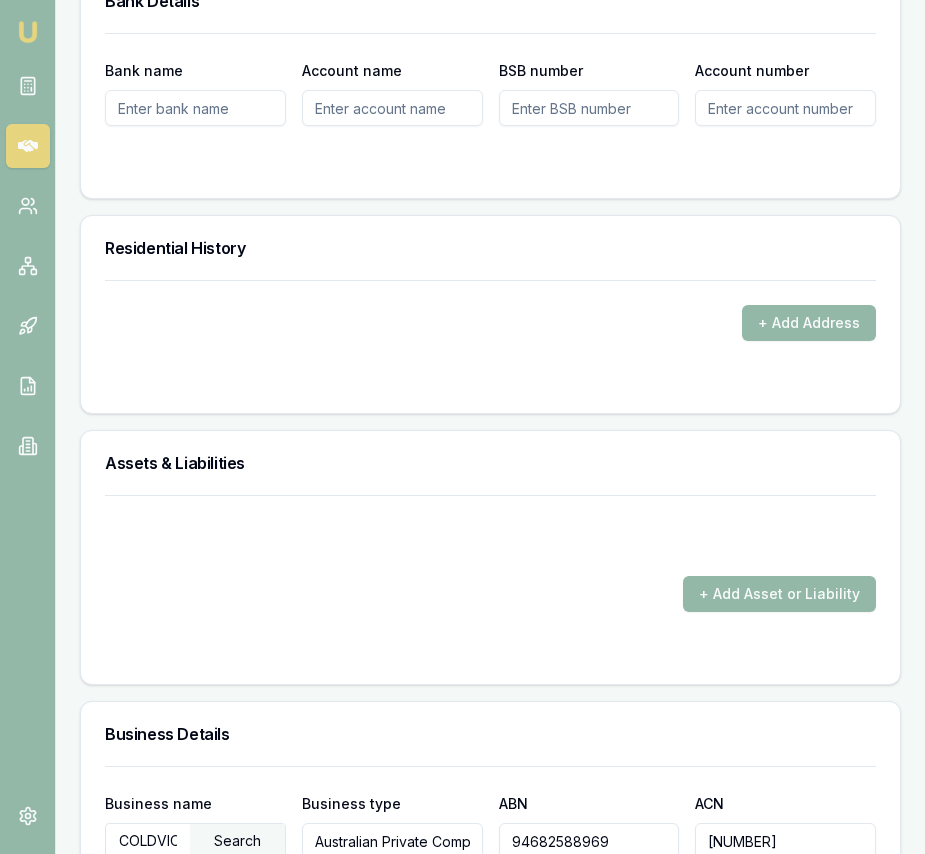 scroll, scrollTop: 2390, scrollLeft: 0, axis: vertical 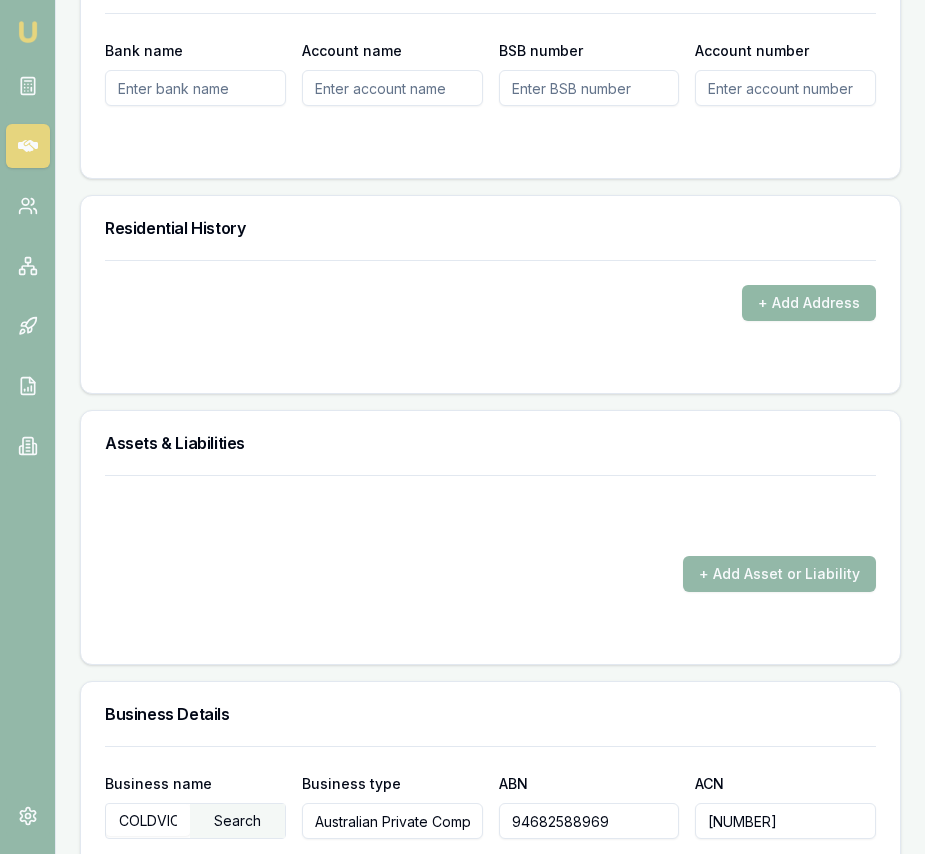 click on "+ Add Address" at bounding box center (809, 303) 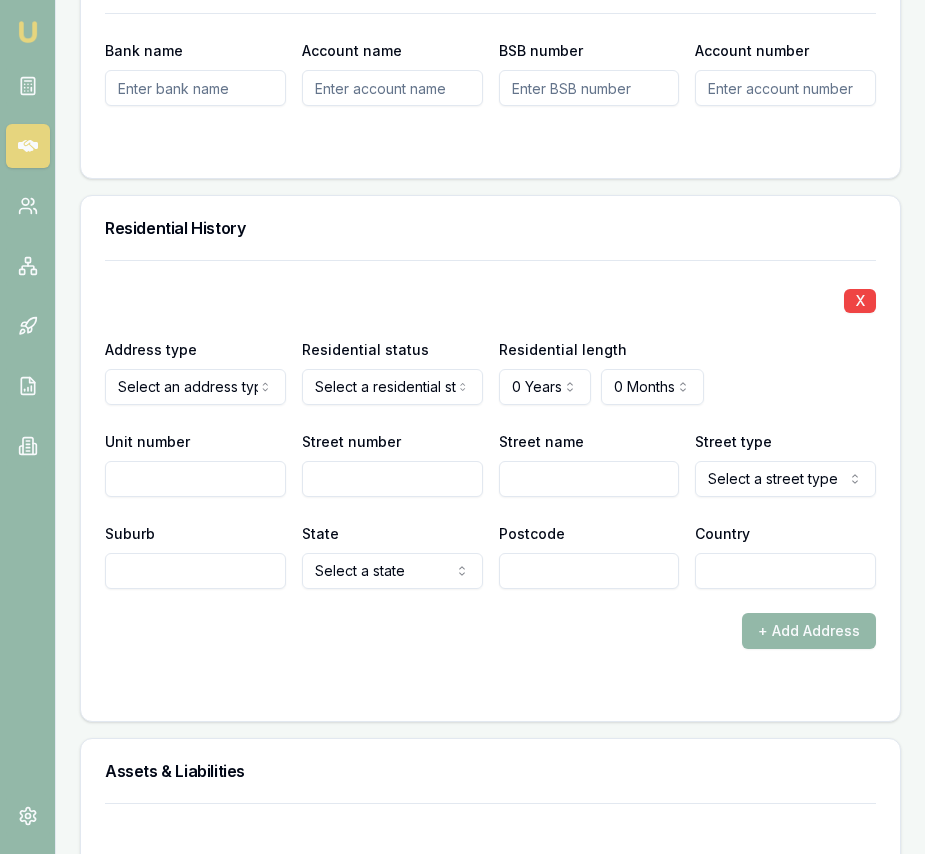 click on "Emu Broker Deals View D-KNY6J81PGO Eujin Ooi Toggle Menu Customer Luke Mate 0422833979 coldvic@outlook.com Finance Summary $60,000 Loan Type: Commercial Asset Asset Type : Passenger Car Deal Dynamics Stage: Documents Requested From Client Age: 3 minutes ago Finance Details Applicants Loan Options Lender Submission Applicant Information Luke Mate switch Personal Personal Details Credit Score Identification Bank Details Residential Assets & Liabilities Business Business Details Business Financials Ownership Structure Assets & Liabilities Summary Income & Expenses Summary Assets & Liabilities Summary Personal Title * Mr Mr Mrs Miss Ms Dr Prof First name * Luke Middle name  Last name * Mate Date of birth 19/06/1995 Gender  Male Male Female Other Not disclosed Marital status  Married Single Married De facto Separated Divorced Widowed Residency status  Australian citizen Australian citizen Permanent resident Visa holder Email coldvic@outlook.com Phone 0422833979 Applicant type  Applicant Applicant Non applicant Low" at bounding box center [462, -1963] 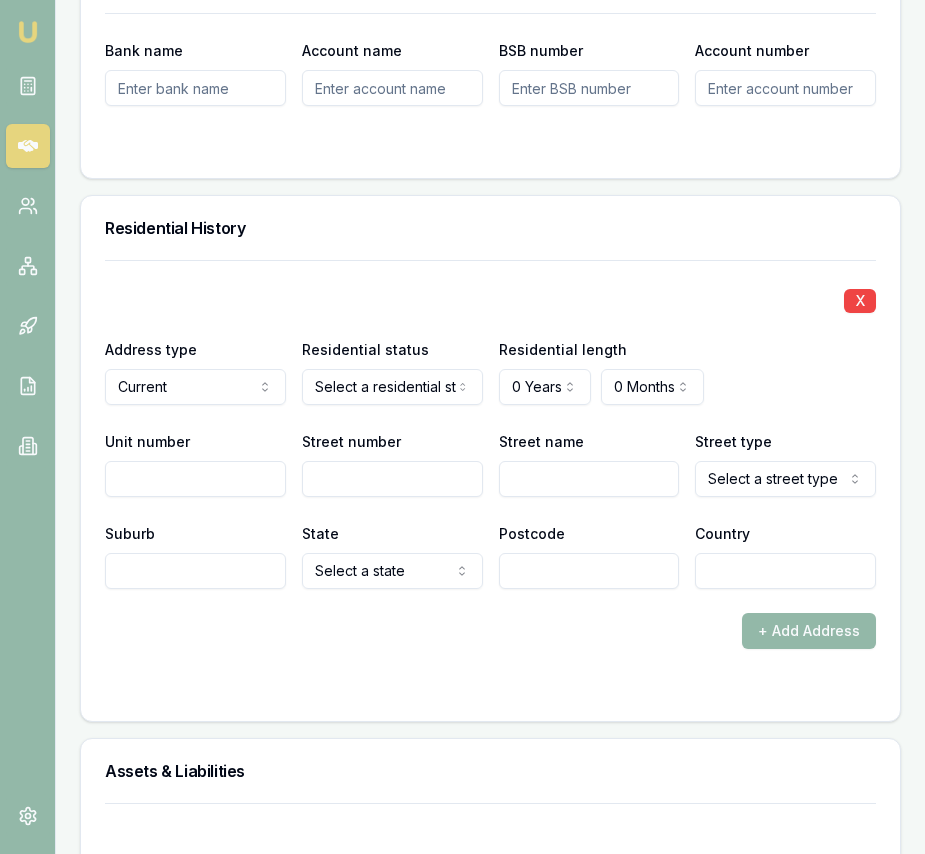 click on "Emu Broker Deals View D-KNY6J81PGO Eujin Ooi Toggle Menu Customer Luke Mate 0422833979 coldvic@outlook.com Finance Summary $60,000 Loan Type: Commercial Asset Asset Type : Passenger Car Deal Dynamics Stage: Documents Requested From Client Age: 3 minutes ago Finance Details Applicants Loan Options Lender Submission Applicant Information Luke Mate switch Personal Personal Details Credit Score Identification Bank Details Residential Assets & Liabilities Business Business Details Business Financials Ownership Structure Assets & Liabilities Summary Income & Expenses Summary Assets & Liabilities Summary Personal Title * Mr Mr Mrs Miss Ms Dr Prof First name * Luke Middle name  Last name * Mate Date of birth 19/06/1995 Gender  Male Male Female Other Not disclosed Marital status  Married Single Married De facto Separated Divorced Widowed Residency status  Australian citizen Australian citizen Permanent resident Visa holder Email coldvic@outlook.com Phone 0422833979 Applicant type  Applicant Applicant Non applicant Low" at bounding box center [462, -1963] 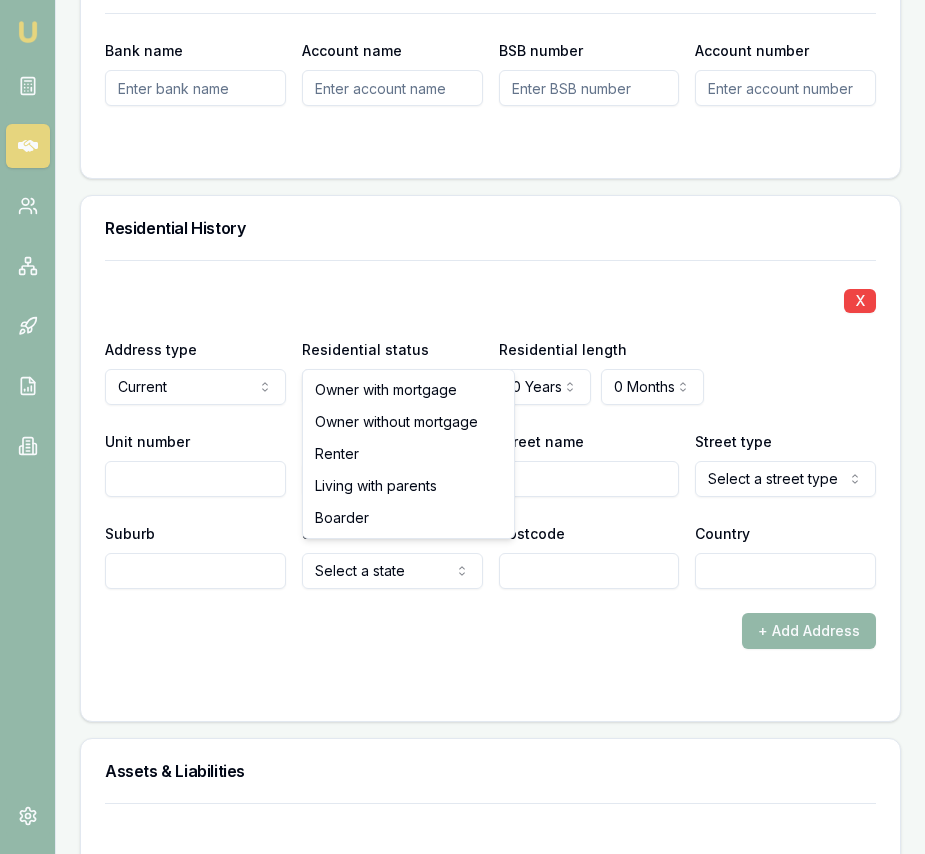 select on "RENTER" 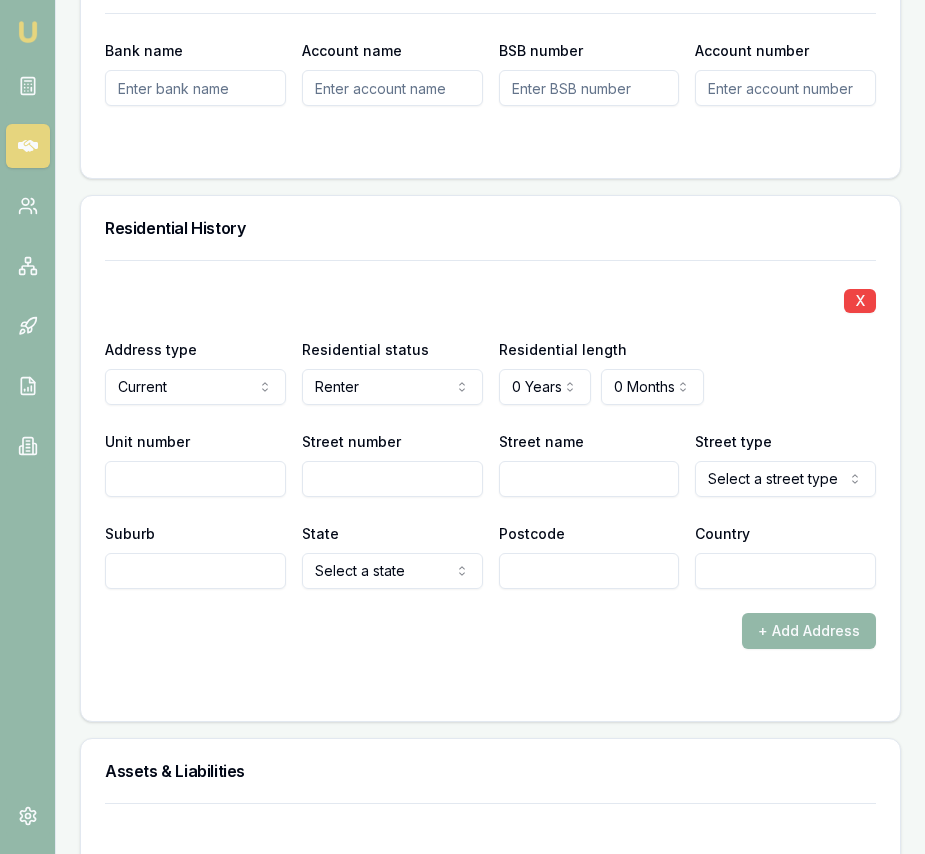 click on "Emu Broker Deals View D-KNY6J81PGO Eujin Ooi Toggle Menu Customer Luke Mate 0422833979 coldvic@outlook.com Finance Summary $60,000 Loan Type: Commercial Asset Asset Type : Passenger Car Deal Dynamics Stage: Documents Requested From Client Age: 3 minutes ago Finance Details Applicants Loan Options Lender Submission Applicant Information Luke Mate switch Personal Personal Details Credit Score Identification Bank Details Residential Assets & Liabilities Business Business Details Business Financials Ownership Structure Assets & Liabilities Summary Income & Expenses Summary Assets & Liabilities Summary Personal Title * Mr Mr Mrs Miss Ms Dr Prof First name * Luke Middle name  Last name * Mate Date of birth 19/06/1995 Gender  Male Male Female Other Not disclosed Marital status  Married Single Married De facto Separated Divorced Widowed Residency status  Australian citizen Australian citizen Permanent resident Visa holder Email coldvic@outlook.com Phone 0422833979 Applicant type  Applicant Applicant Non applicant Low" at bounding box center (462, -1963) 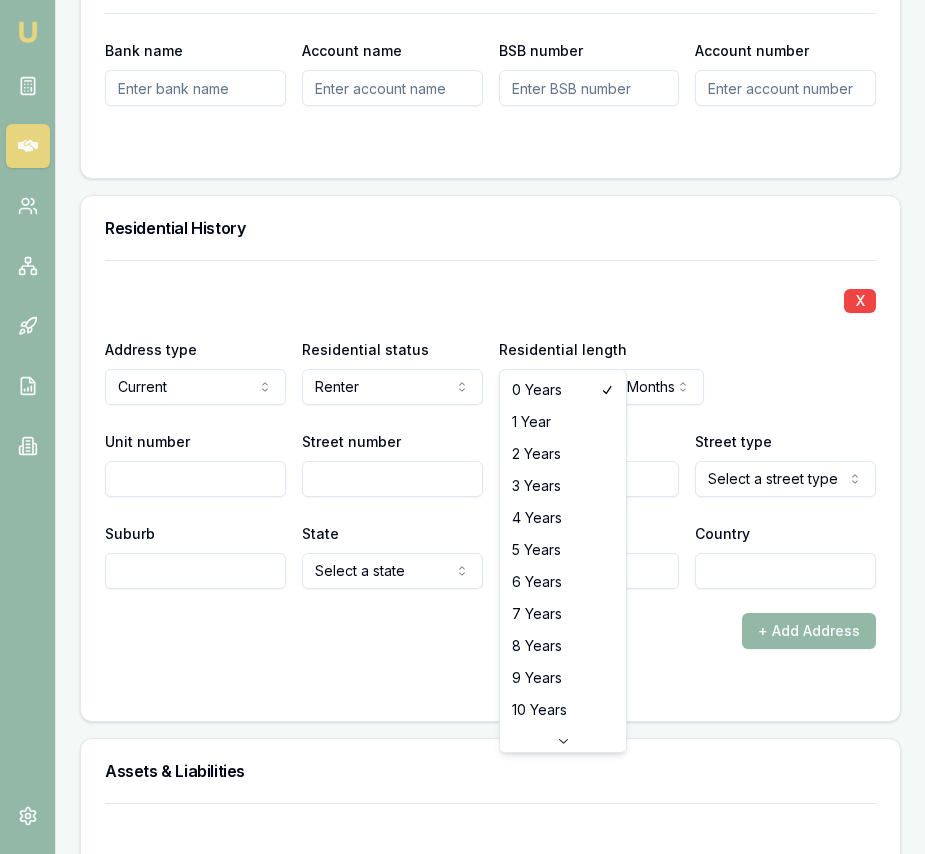 select on "4" 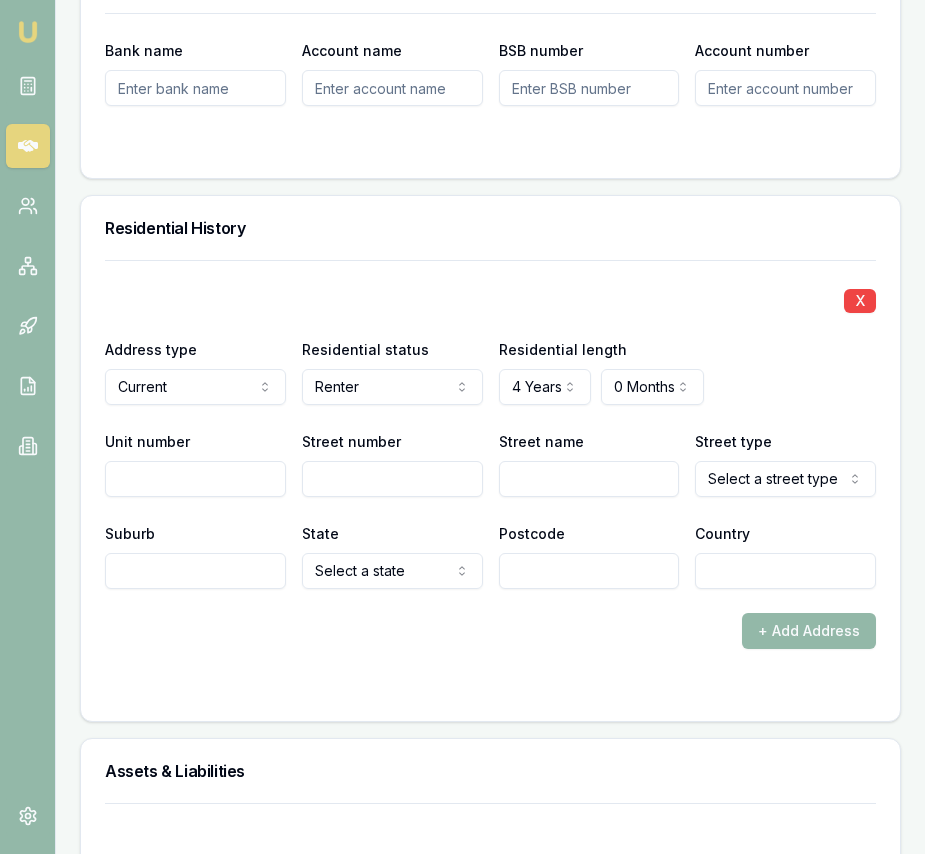 click on "Street number" at bounding box center [392, 479] 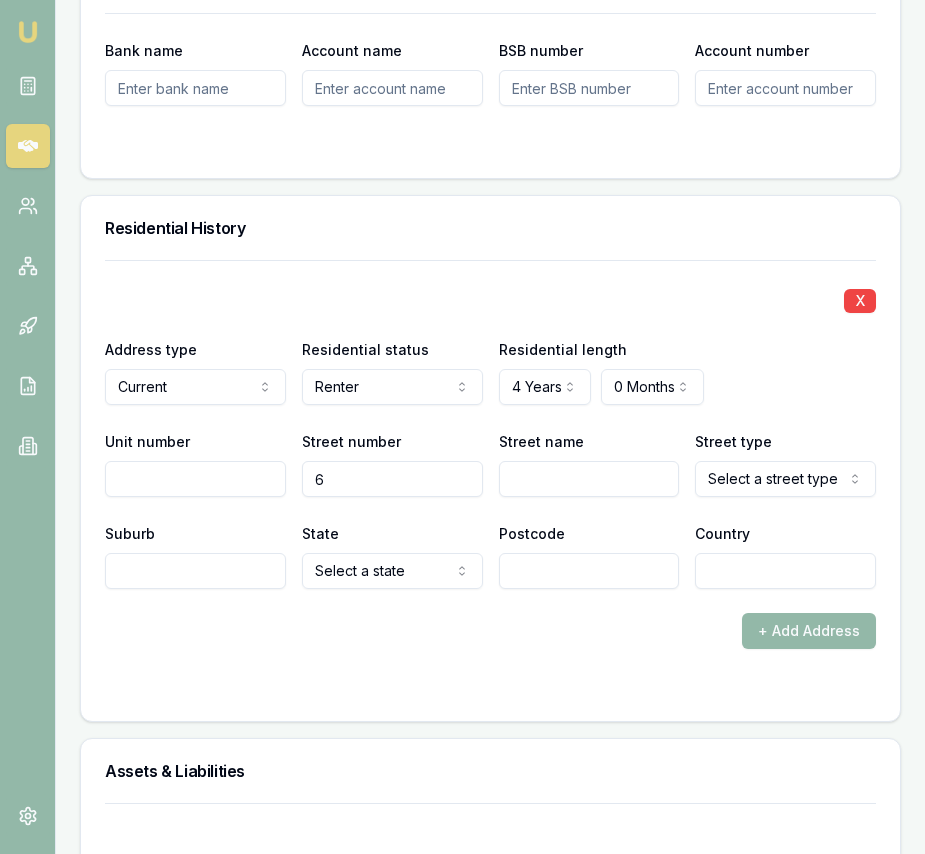 type on "6" 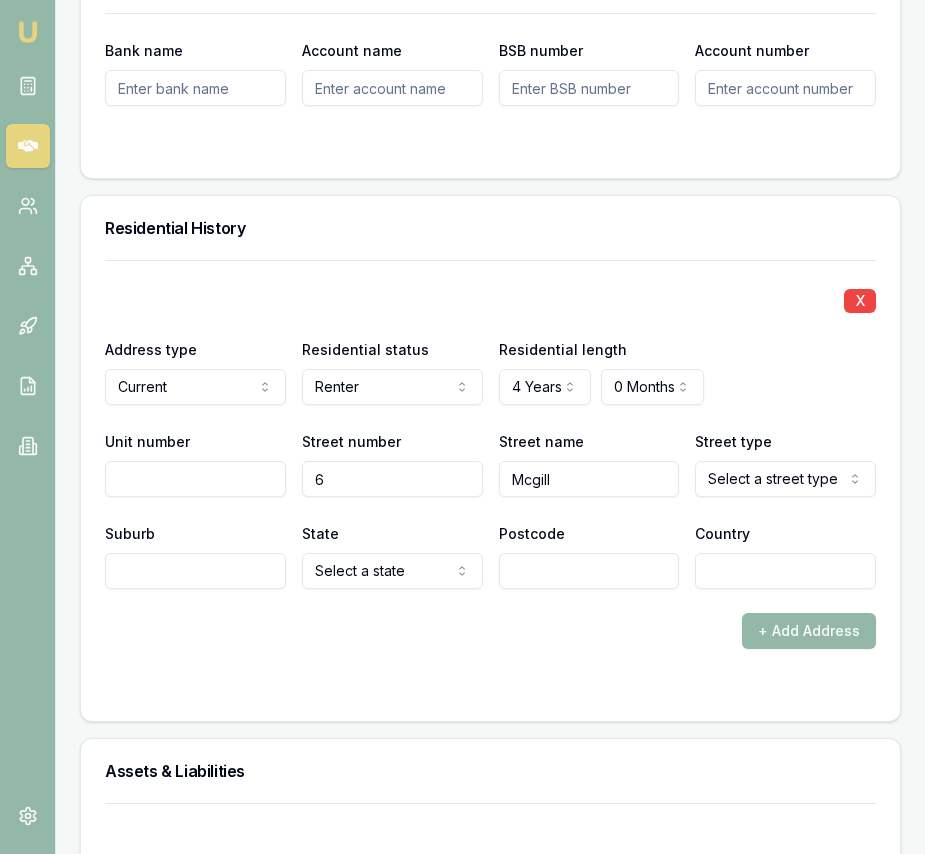 type on "Mcgill" 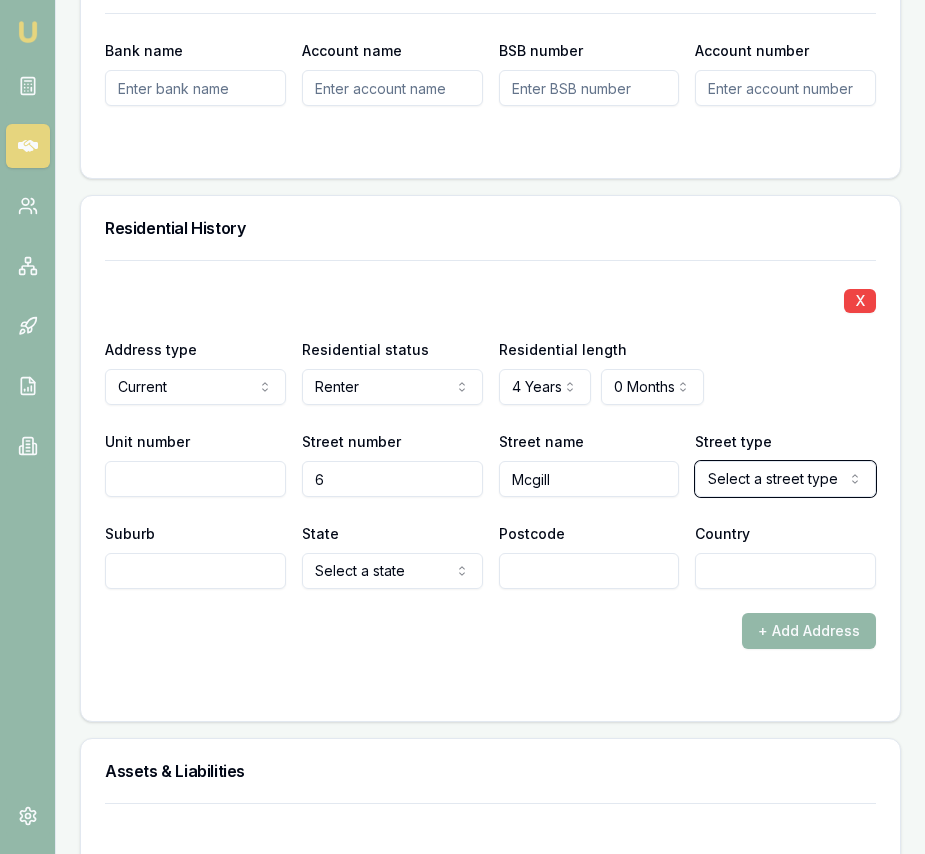 type 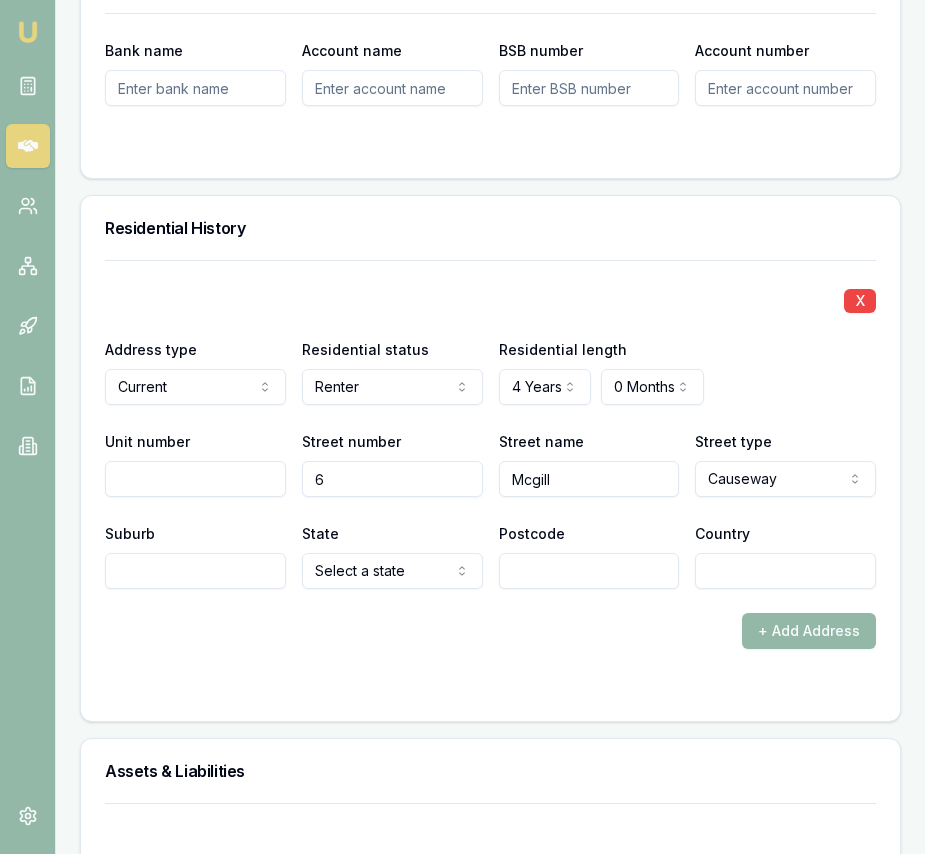 click on "Emu Broker Deals View D-KNY6J81PGO Eujin Ooi Toggle Menu Customer Luke Mate 0422833979 coldvic@outlook.com Finance Summary $60,000 Loan Type: Commercial Asset Asset Type : Passenger Car Deal Dynamics Stage: Documents Requested From Client Age: 3 minutes ago Finance Details Applicants Loan Options Lender Submission Applicant Information Luke Mate switch Personal Personal Details Credit Score Identification Bank Details Residential Assets & Liabilities Business Business Details Business Financials Ownership Structure Assets & Liabilities Summary Income & Expenses Summary Assets & Liabilities Summary Personal Title * Mr Mr Mrs Miss Ms Dr Prof First name * Luke Middle name  Last name * Mate Date of birth 19/06/1995 Gender  Male Male Female Other Not disclosed Marital status  Married Single Married De facto Separated Divorced Widowed Residency status  Australian citizen Australian citizen Permanent resident Visa holder Email coldvic@outlook.com Phone 0422833979 Applicant type  Applicant Applicant Non applicant Low" at bounding box center [462, -1963] 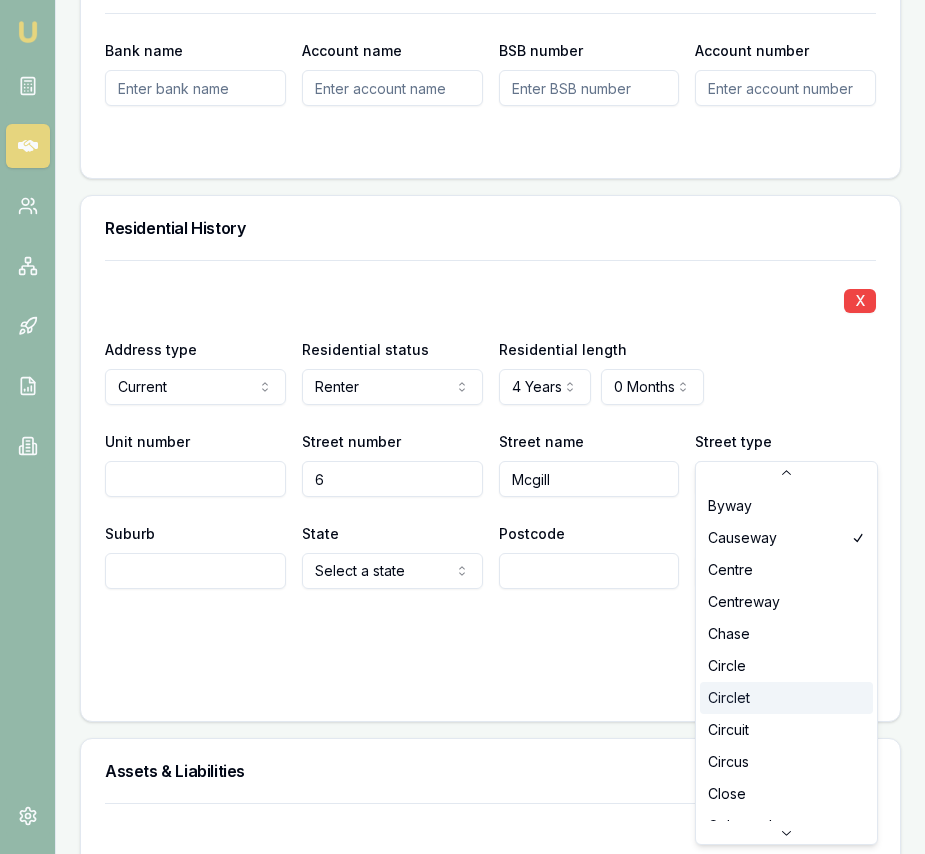 scroll, scrollTop: 744, scrollLeft: 0, axis: vertical 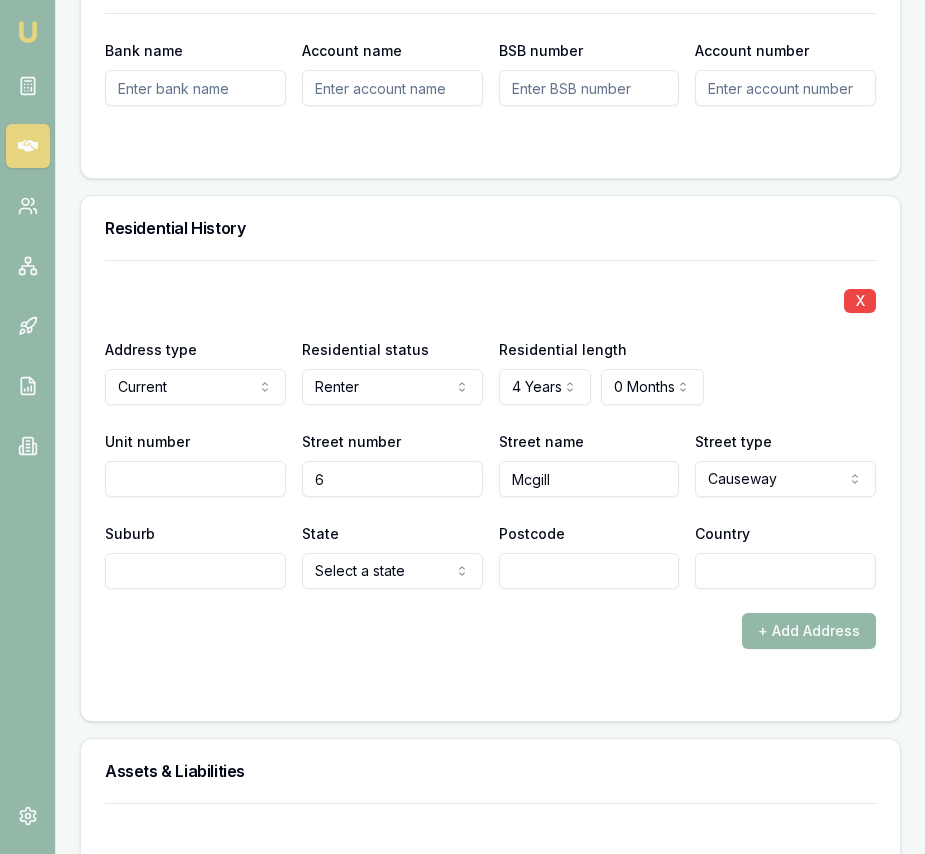 click on "Emu Broker Deals View D-KNY6J81PGO Eujin Ooi Toggle Menu Customer Luke Mate 0422833979 coldvic@outlook.com Finance Summary $60,000 Loan Type: Commercial Asset Asset Type : Passenger Car Deal Dynamics Stage: Documents Requested From Client Age: 3 minutes ago Finance Details Applicants Loan Options Lender Submission Applicant Information Luke Mate switch Personal Personal Details Credit Score Identification Bank Details Residential Assets & Liabilities Business Business Details Business Financials Ownership Structure Assets & Liabilities Summary Income & Expenses Summary Assets & Liabilities Summary Personal Title * Mr Mr Mrs Miss Ms Dr Prof First name * Luke Middle name  Last name * Mate Date of birth 19/06/1995 Gender  Male Male Female Other Not disclosed Marital status  Married Single Married De facto Separated Divorced Widowed Residency status  Australian citizen Australian citizen Permanent resident Visa holder Email coldvic@outlook.com Phone 0422833979 Applicant type  Applicant Applicant Non applicant Low" at bounding box center [462, -1963] 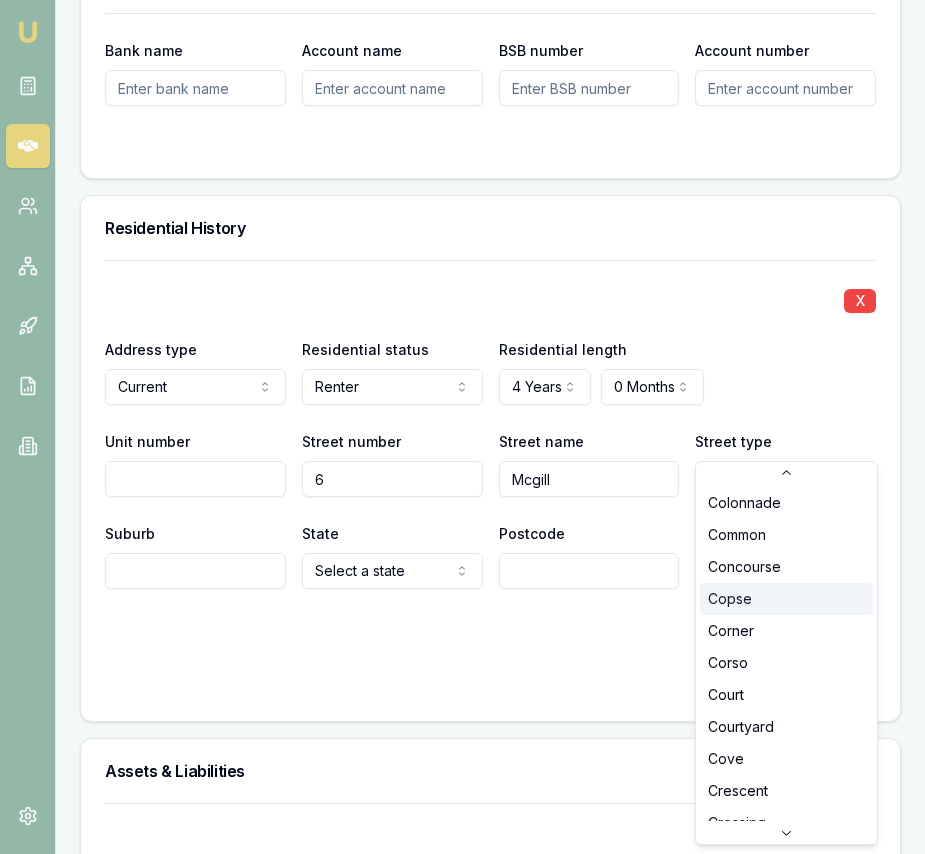 scroll, scrollTop: 1049, scrollLeft: 0, axis: vertical 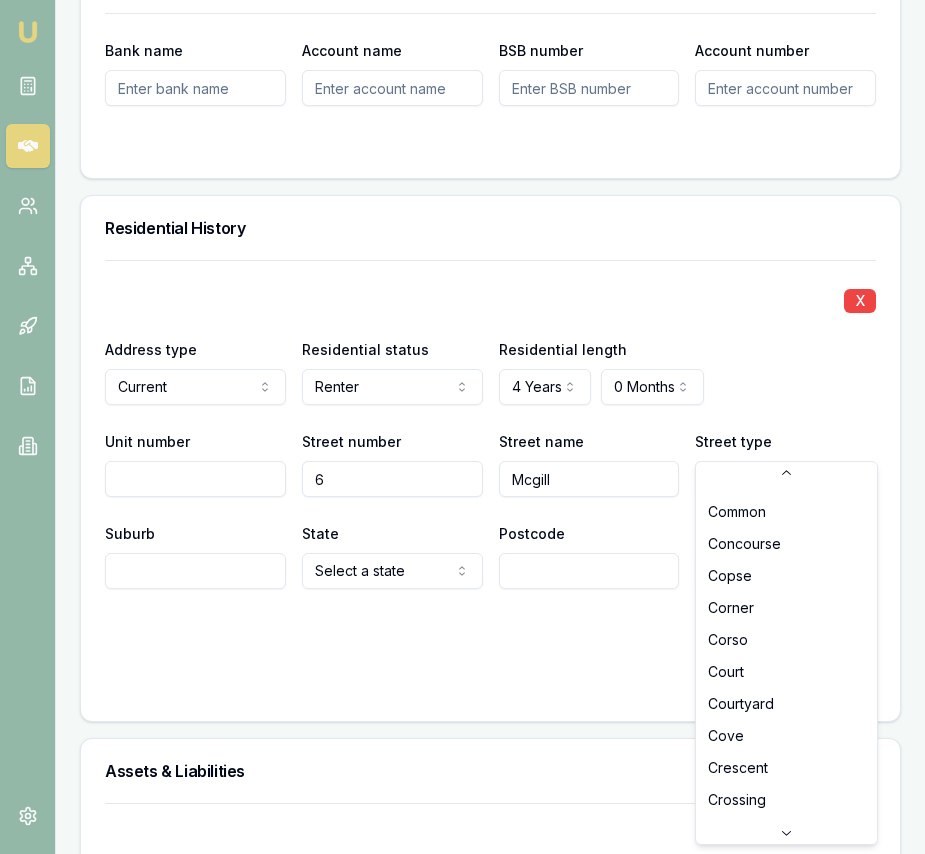 select on "Court" 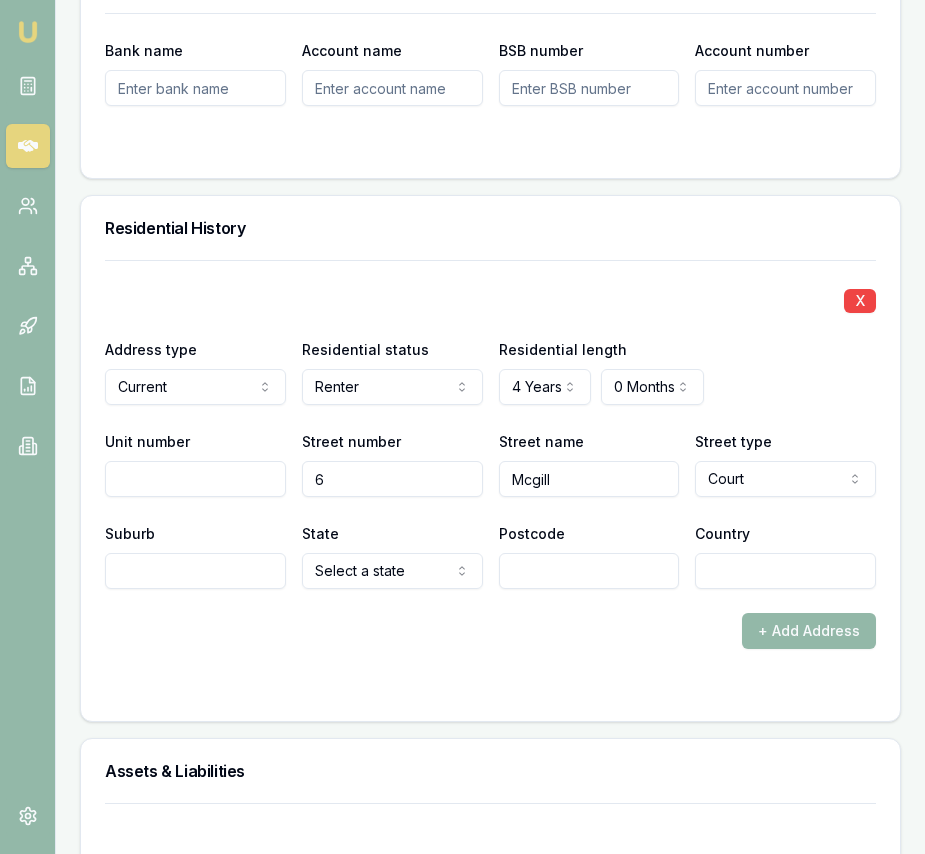 click on "Suburb" at bounding box center [195, 571] 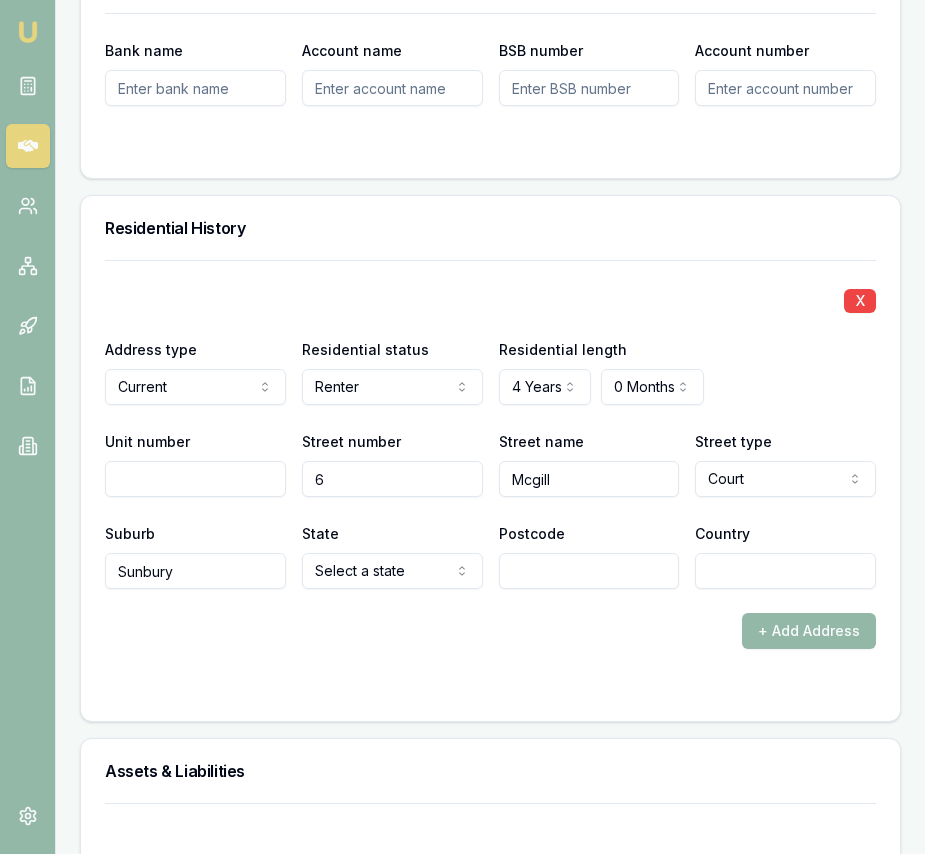 type on "Sunbury" 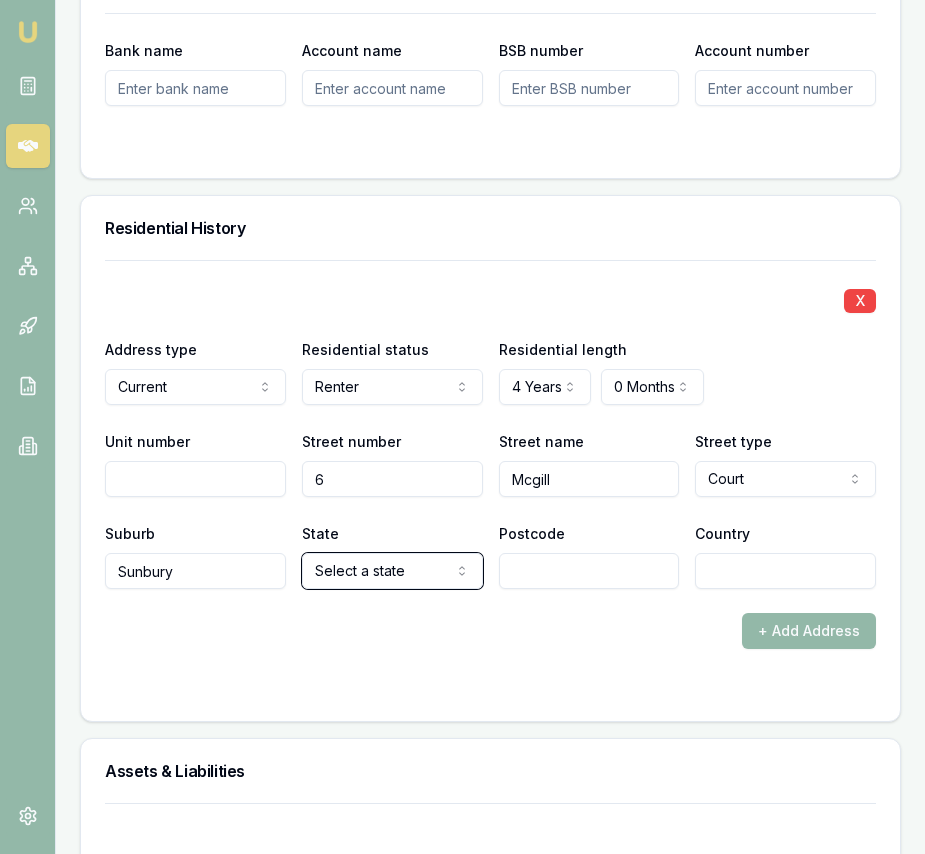 type 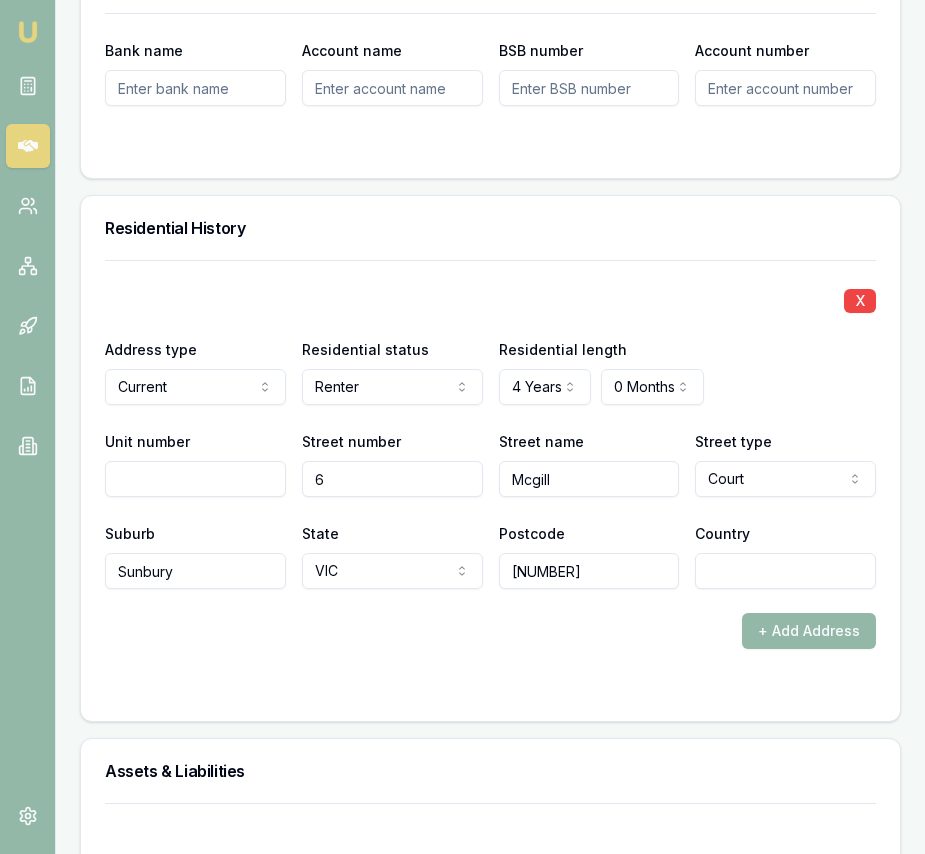 type on "3429" 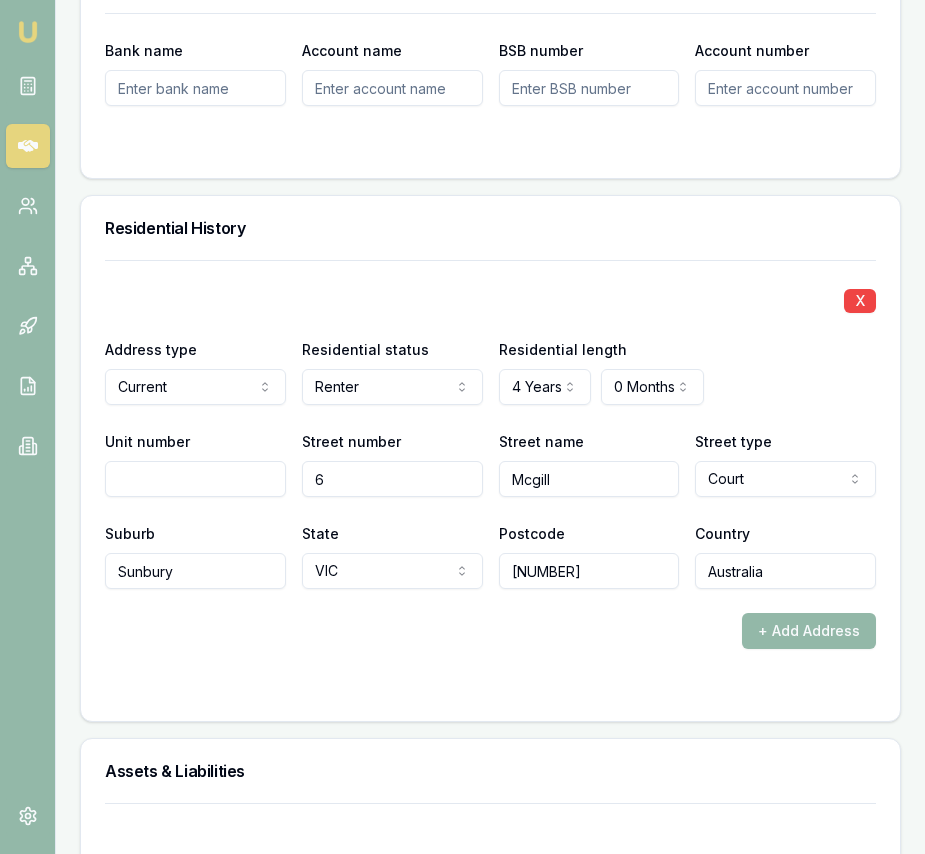 type on "Australia" 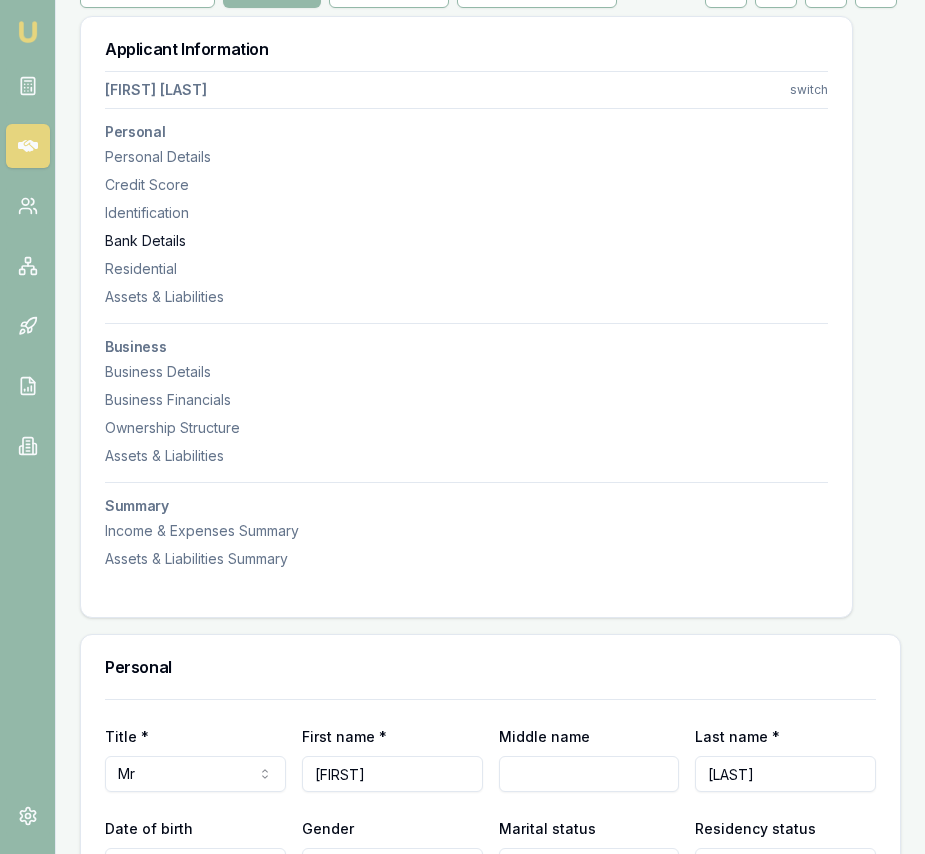 scroll, scrollTop: 0, scrollLeft: 0, axis: both 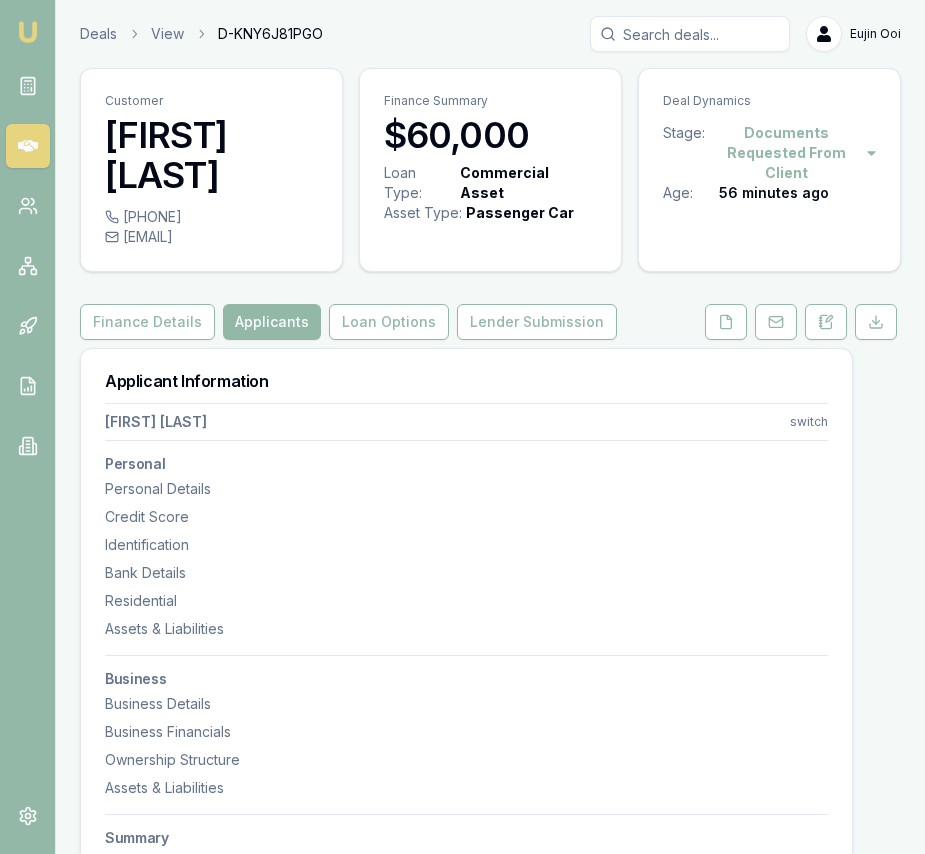 click at bounding box center (690, 34) 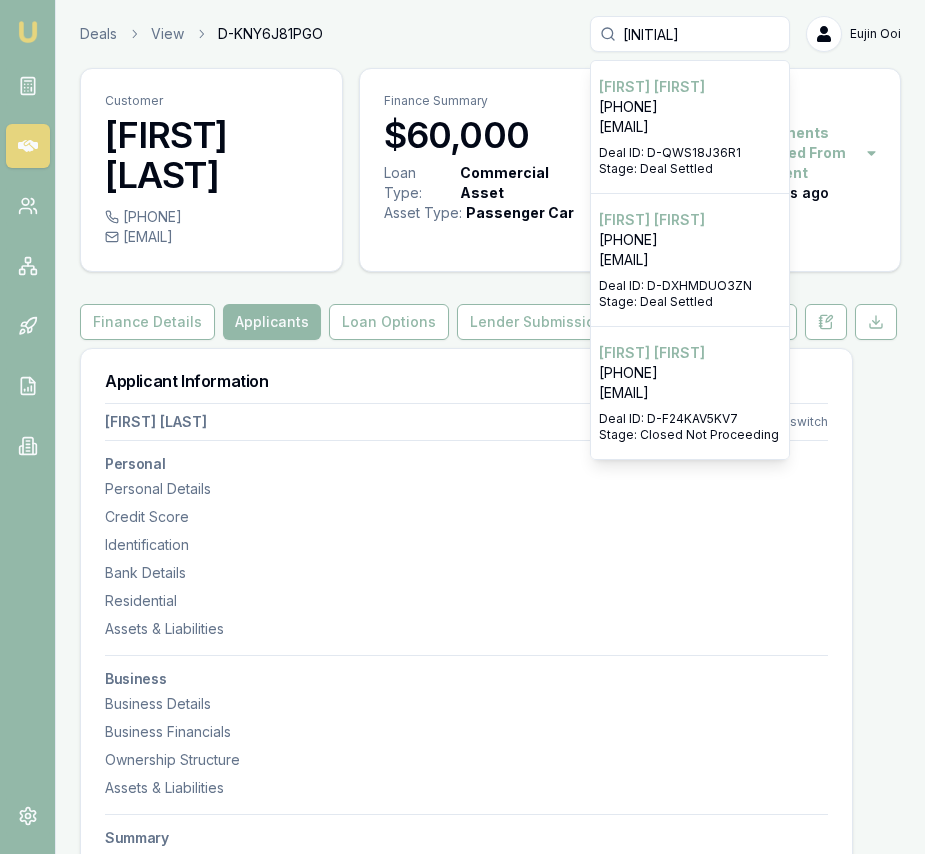 type on "arsh" 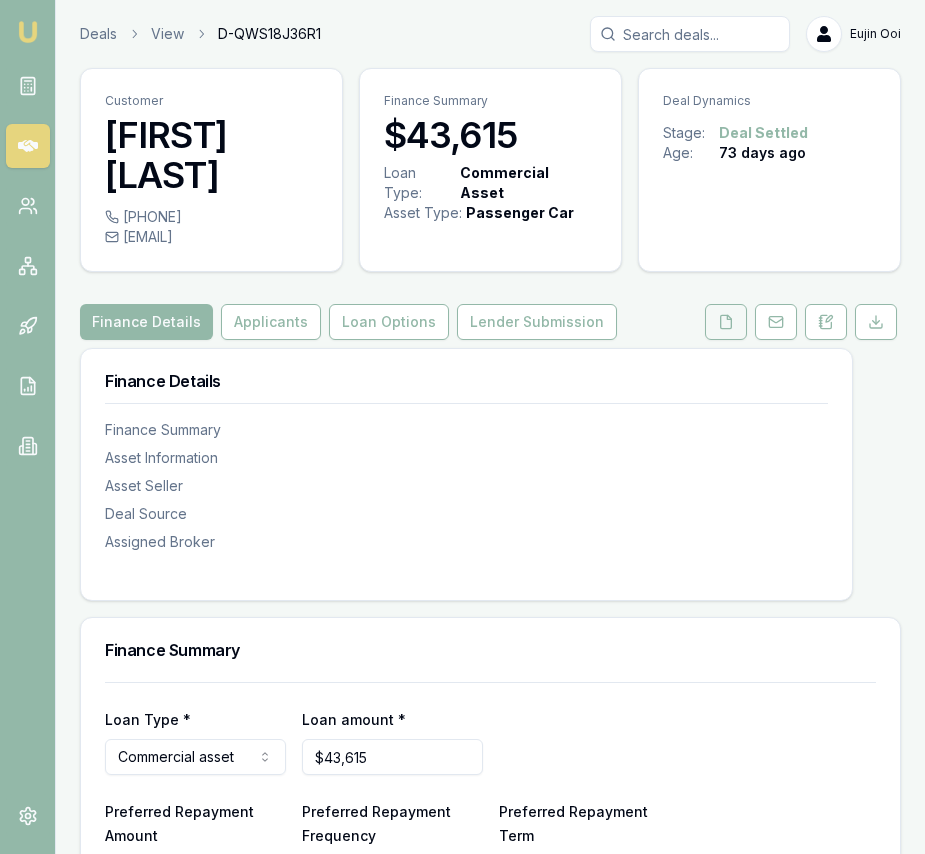 click 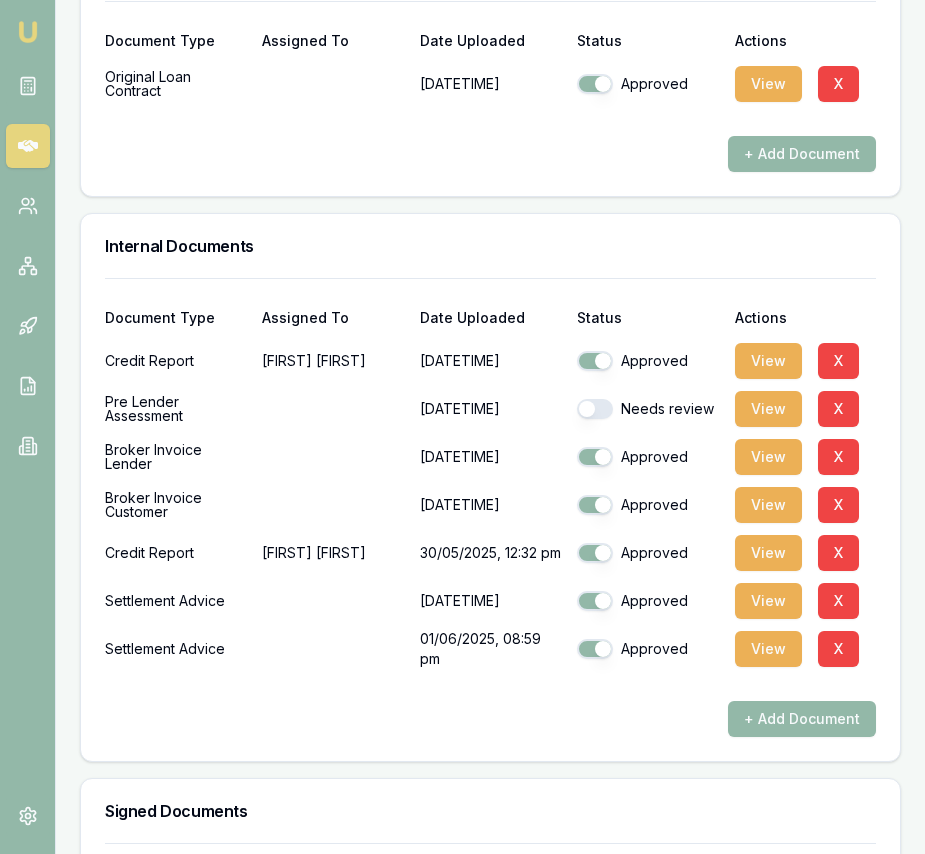 scroll, scrollTop: 1174, scrollLeft: 0, axis: vertical 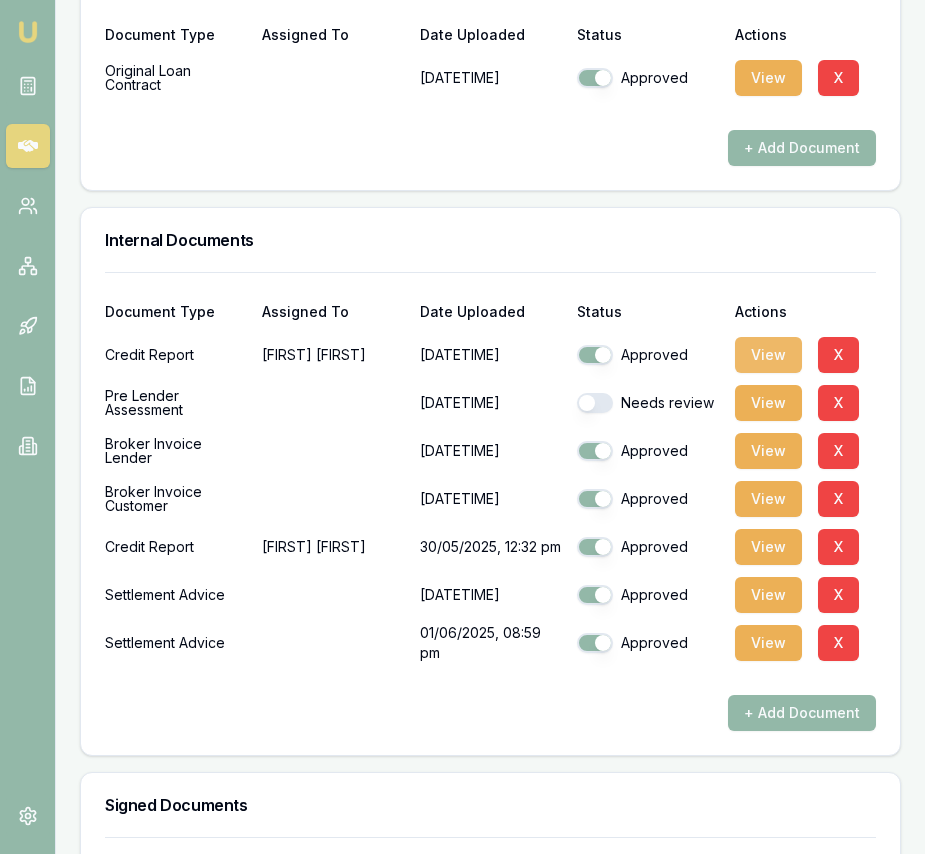 click on "View" at bounding box center (768, 355) 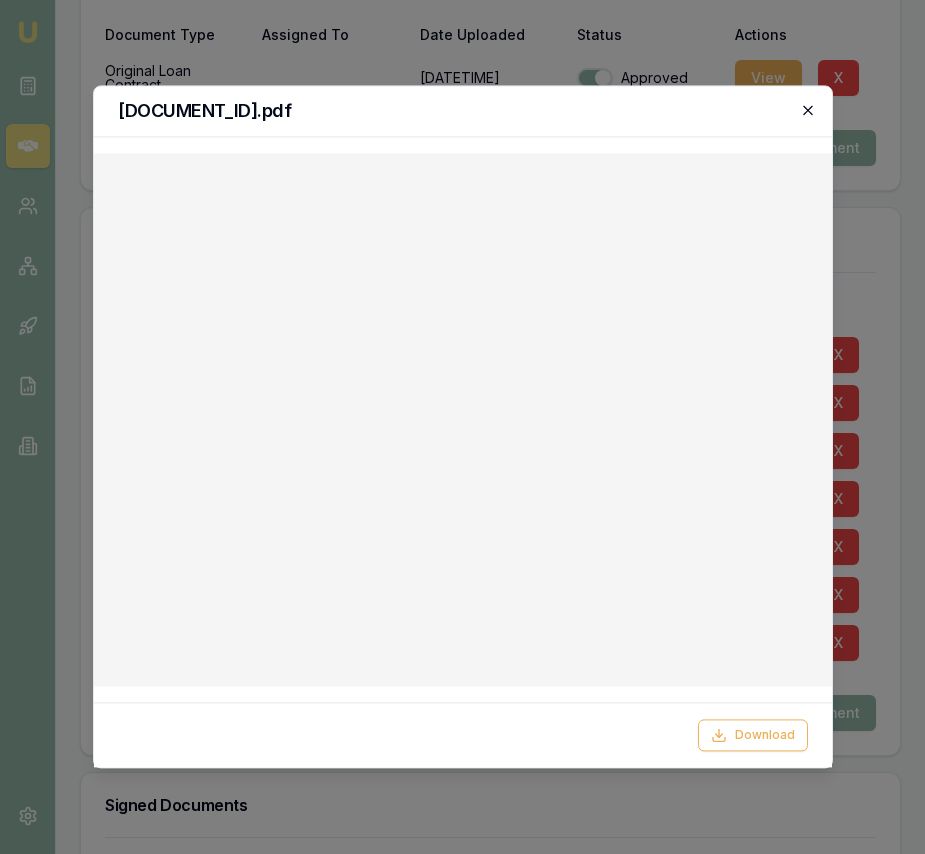 click 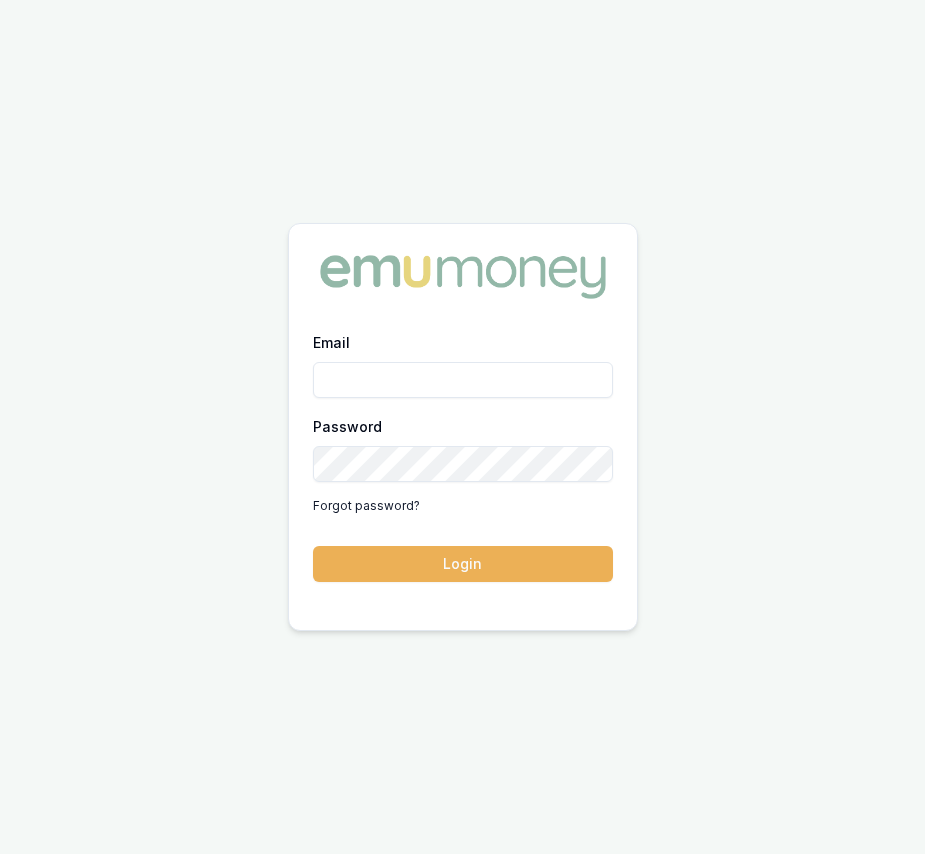 scroll, scrollTop: 0, scrollLeft: 0, axis: both 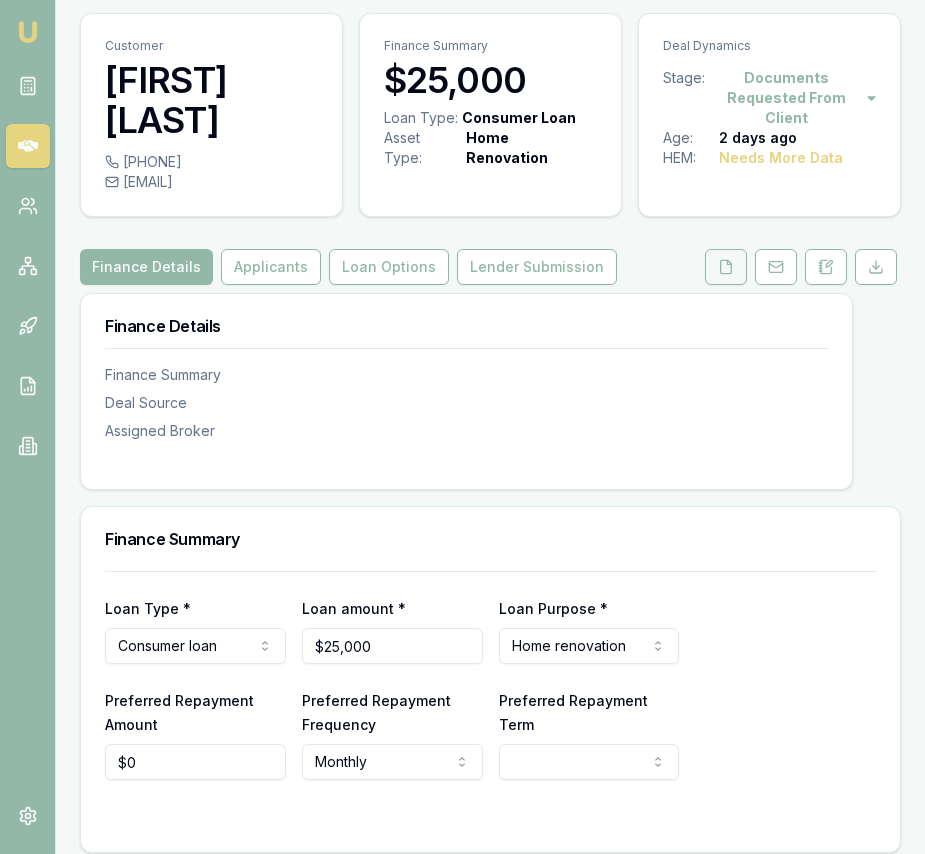 click 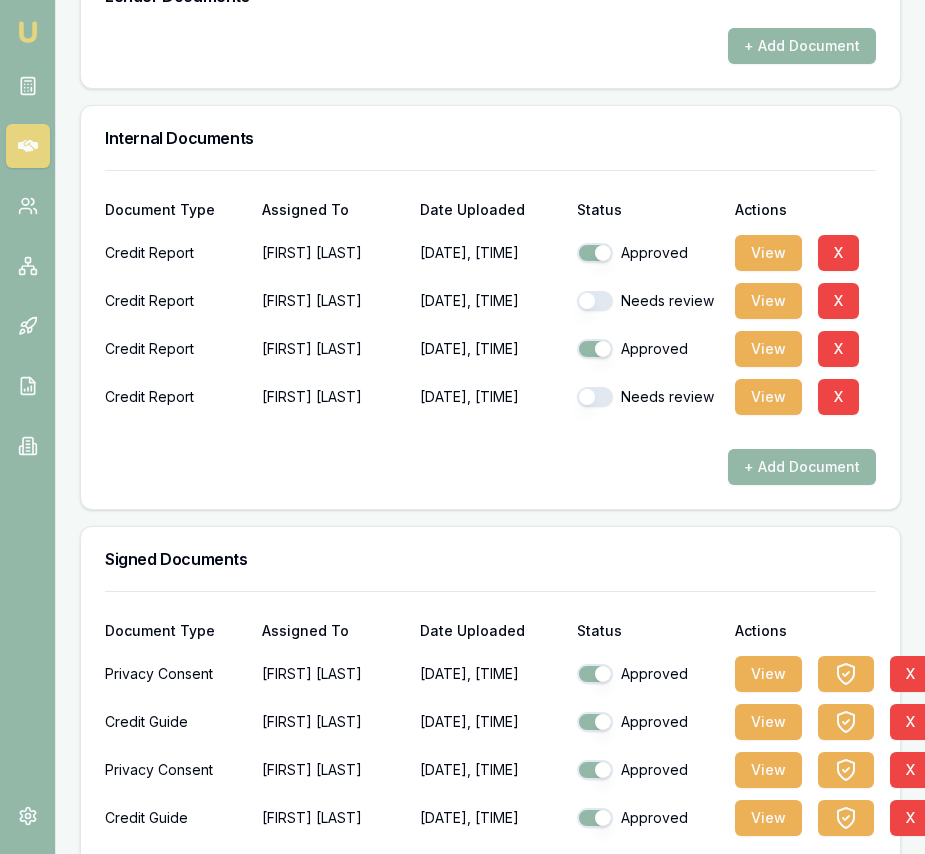 scroll, scrollTop: 1323, scrollLeft: 0, axis: vertical 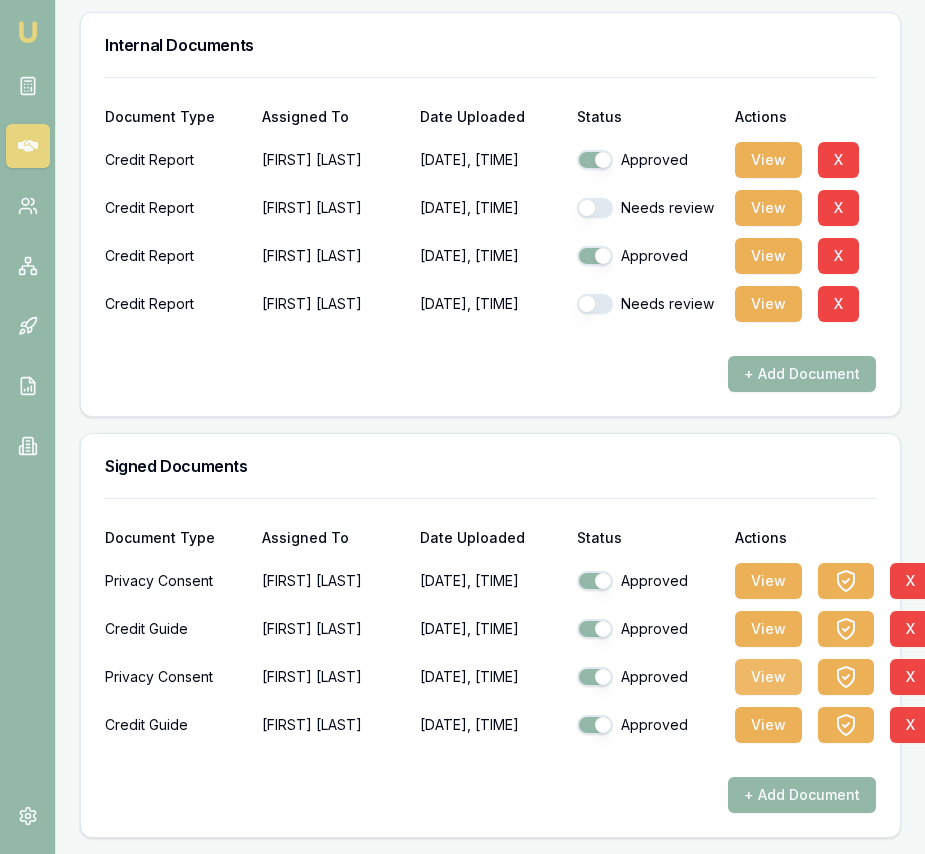 click on "View" at bounding box center (768, 677) 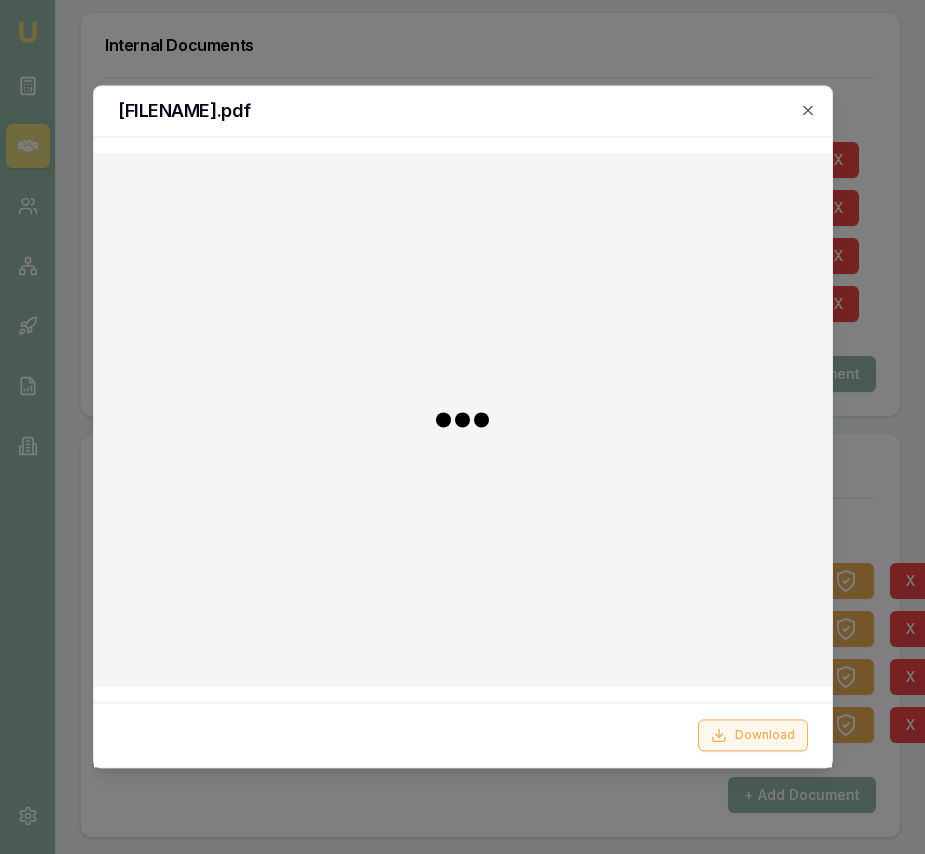 click on "Download" at bounding box center (753, 736) 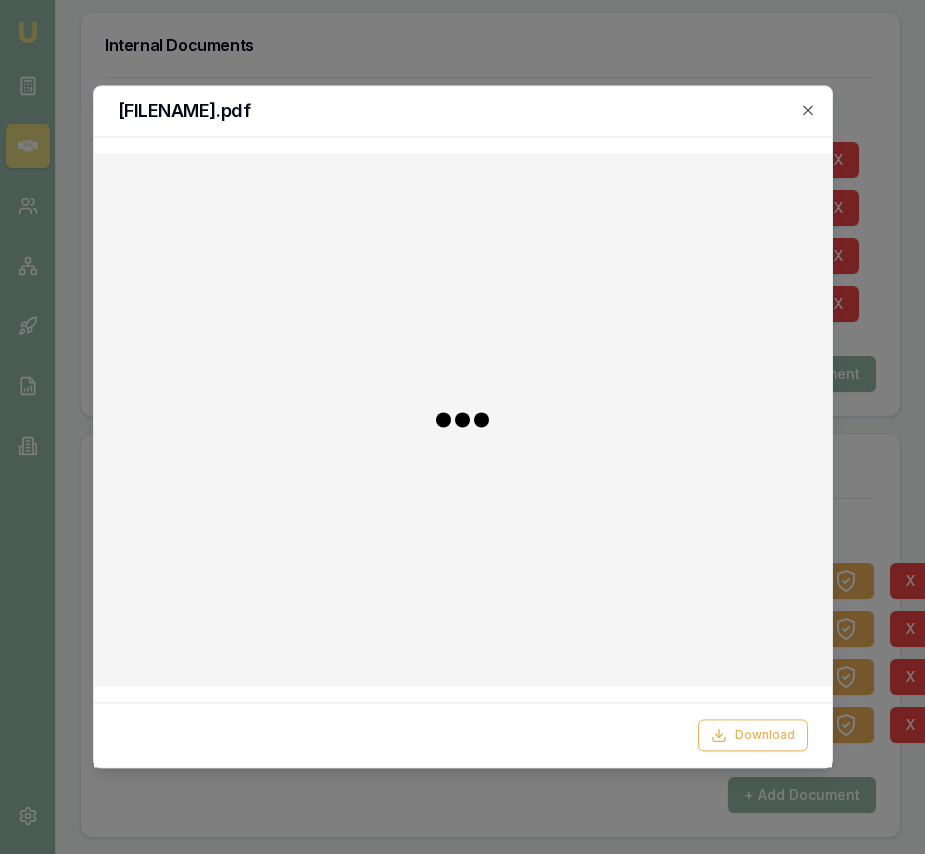 click at bounding box center (462, 427) 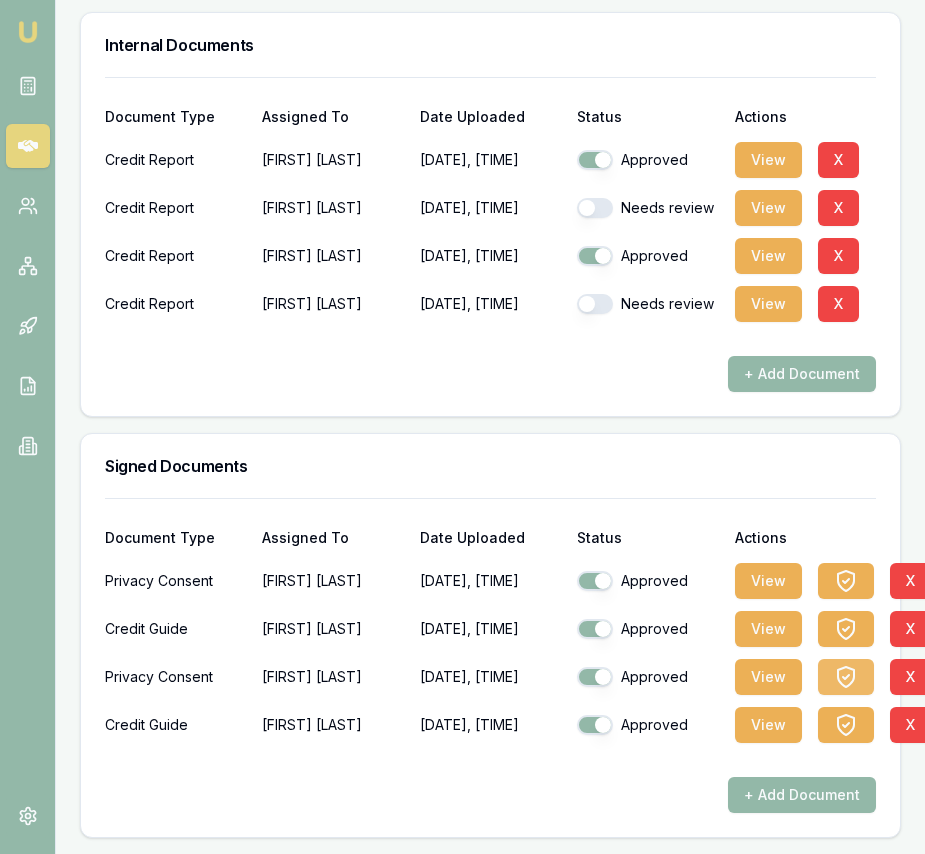 click at bounding box center (846, 677) 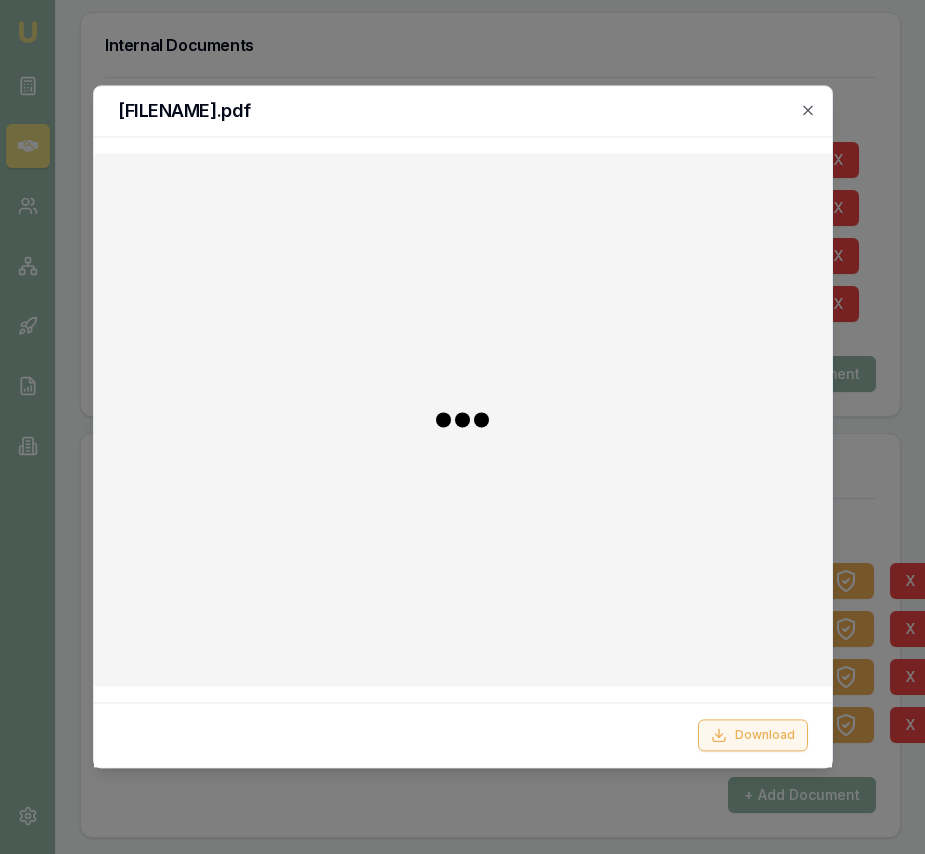 click on "Download" at bounding box center [753, 736] 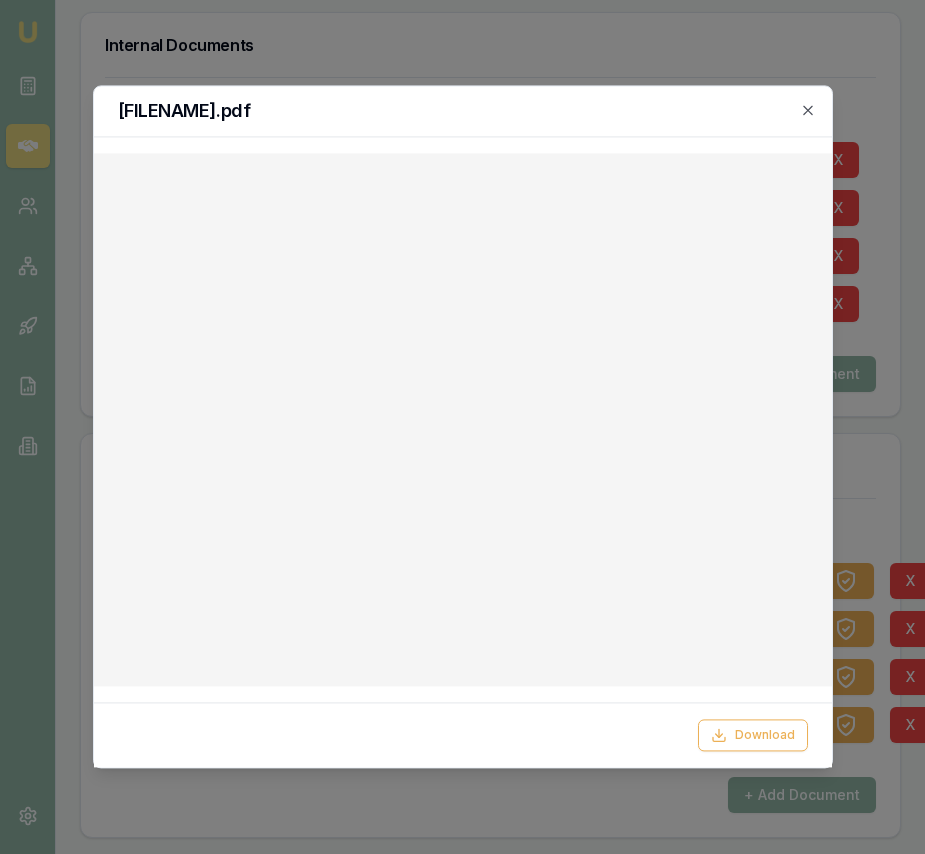 click at bounding box center [462, 427] 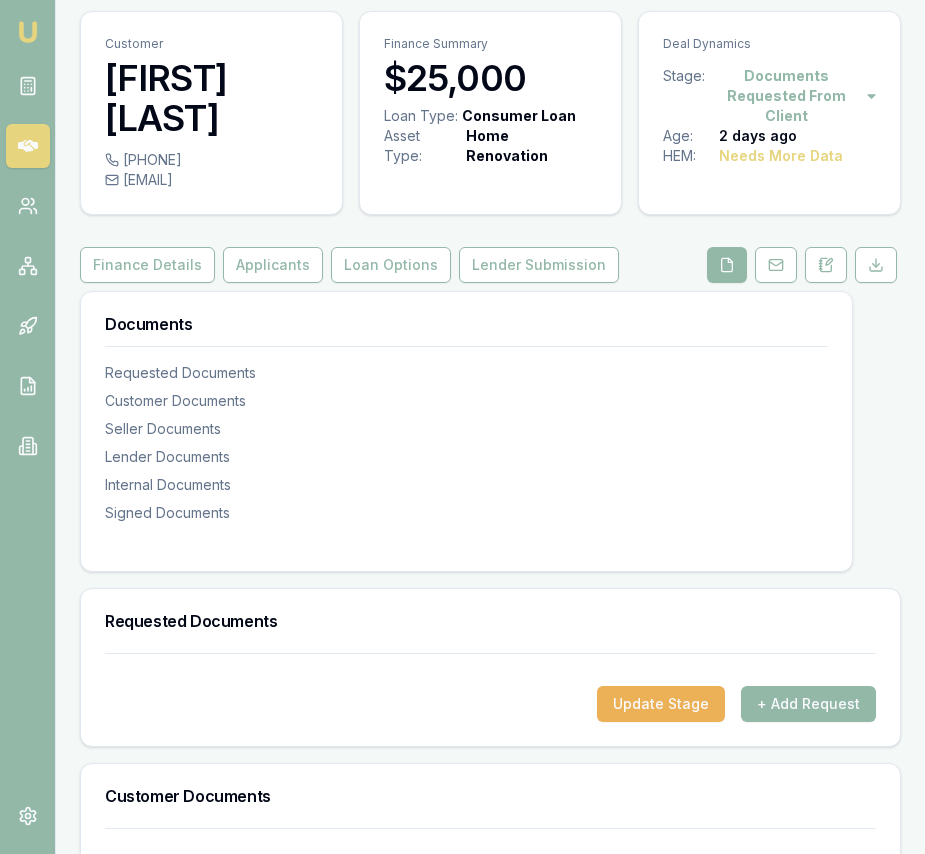 scroll, scrollTop: 0, scrollLeft: 0, axis: both 